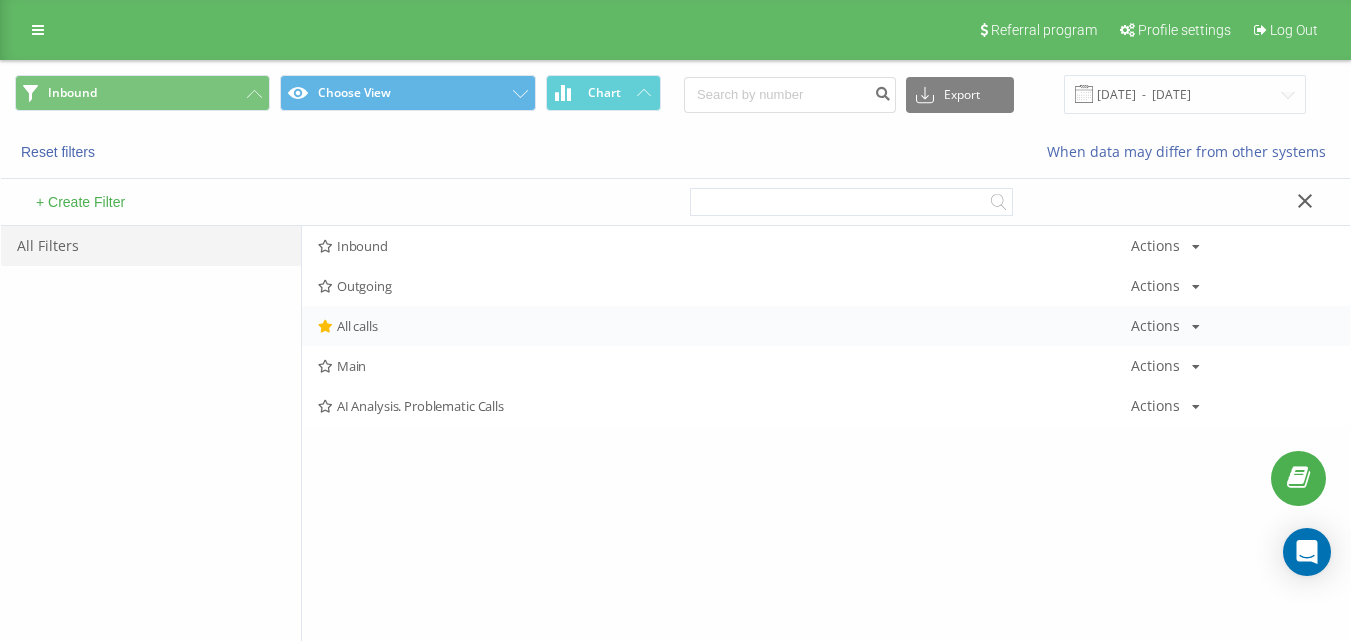 scroll, scrollTop: 0, scrollLeft: 0, axis: both 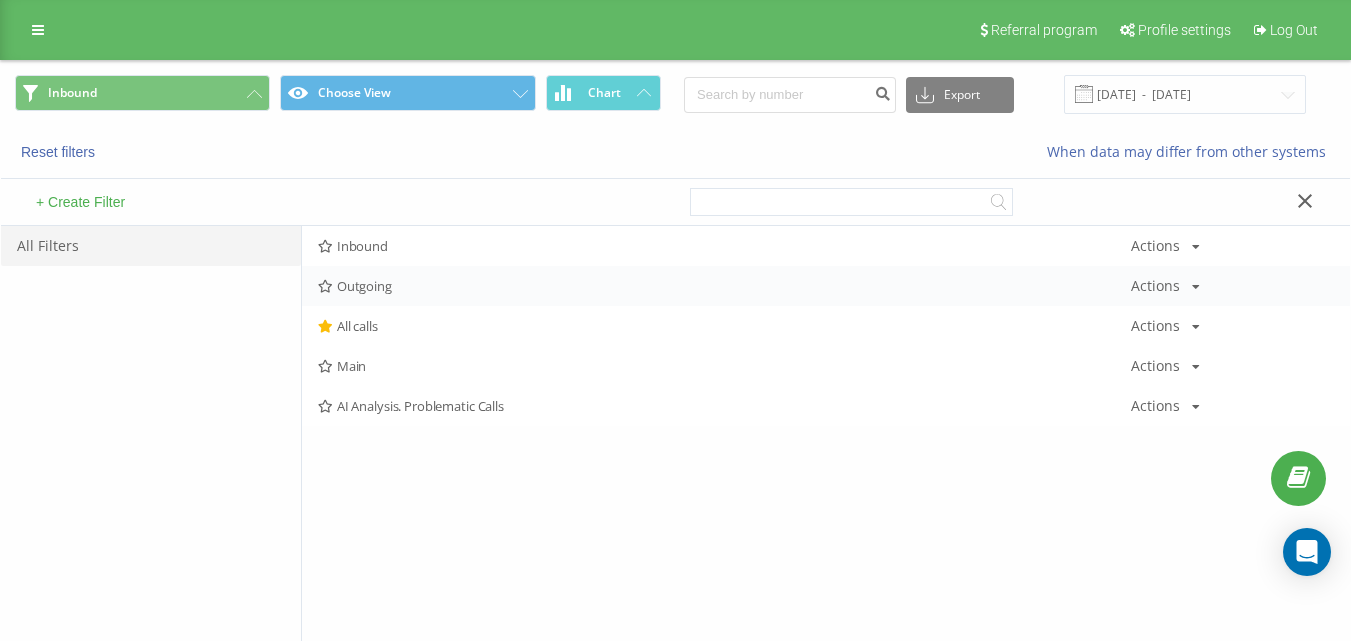 click on "Outgoing" at bounding box center (724, 286) 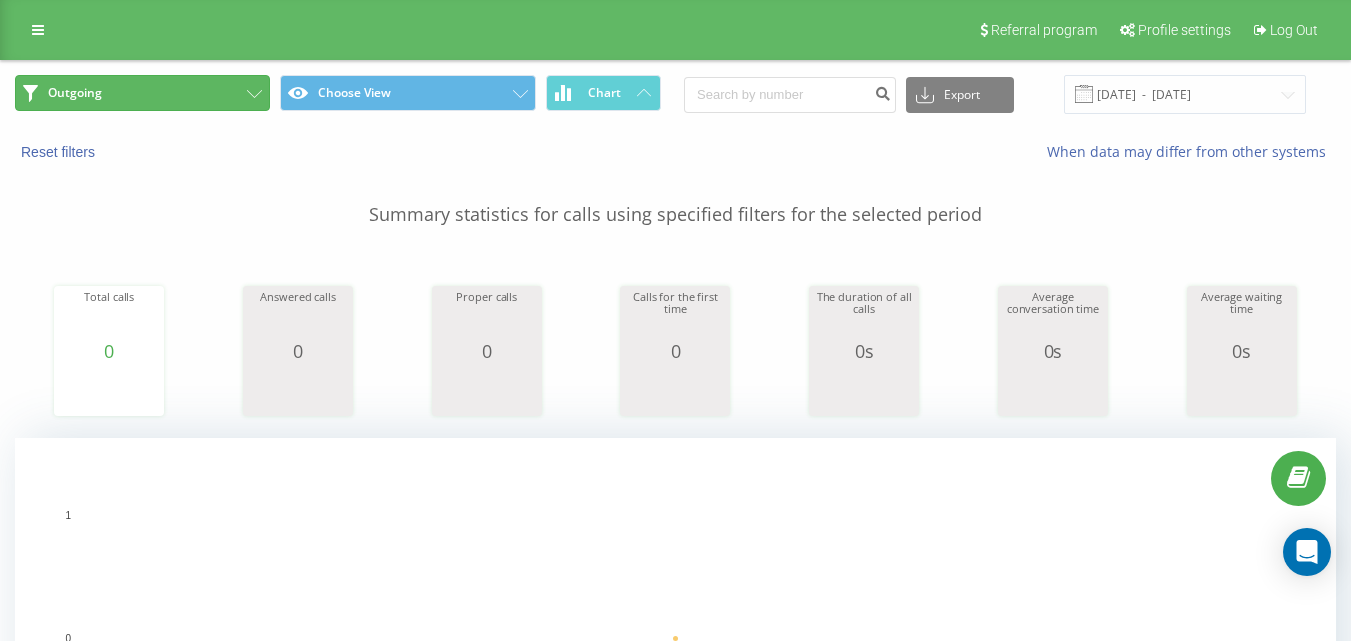 click on "Outgoing" at bounding box center (142, 93) 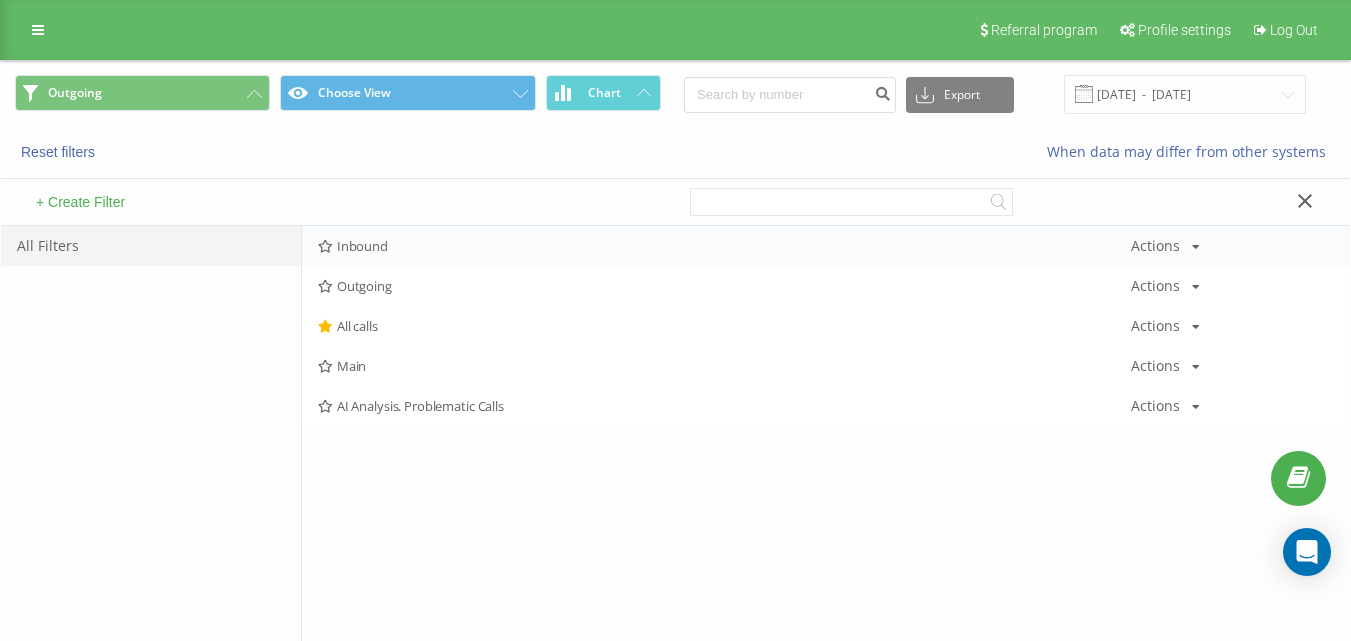 drag, startPoint x: 402, startPoint y: 276, endPoint x: 412, endPoint y: 253, distance: 25.079872 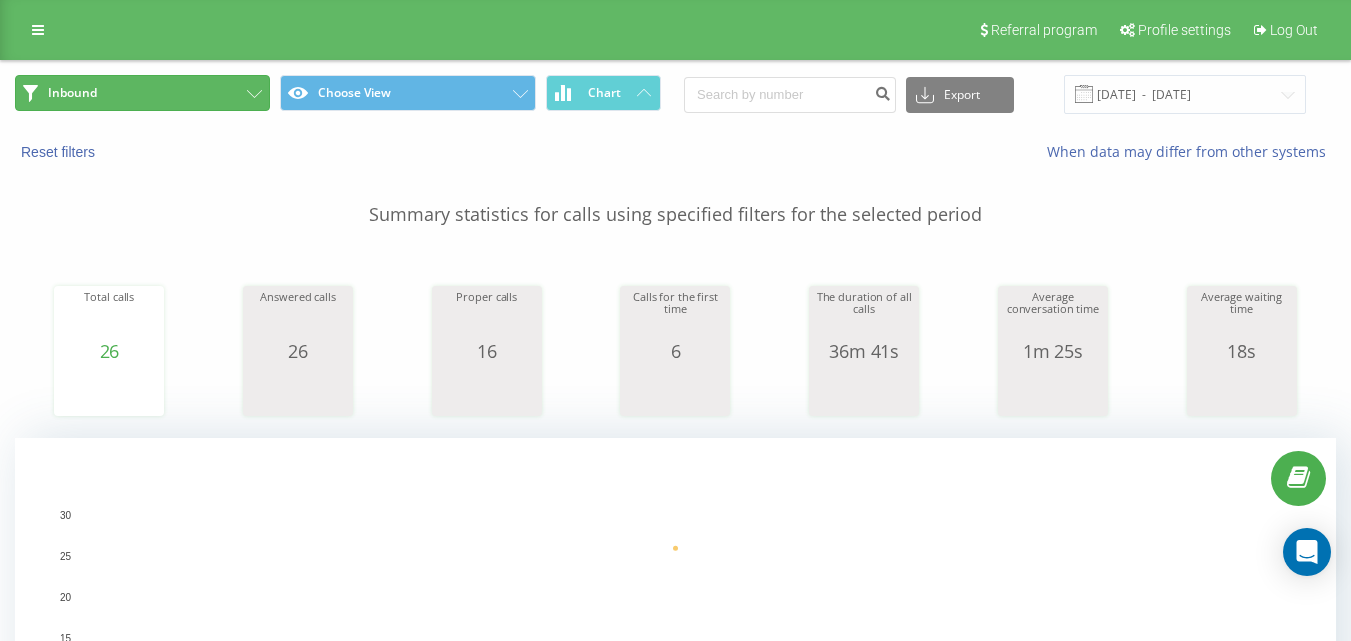 click on "Inbound" at bounding box center [142, 93] 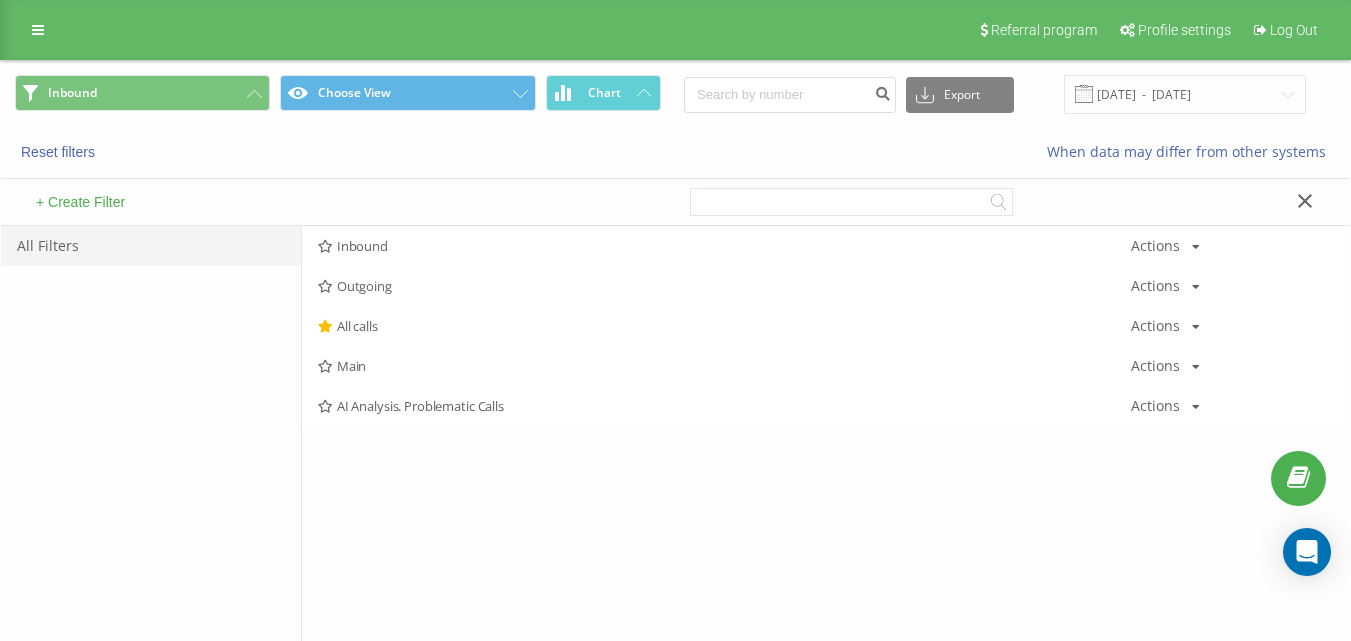 click on "+ Create Filter" at bounding box center (338, 202) 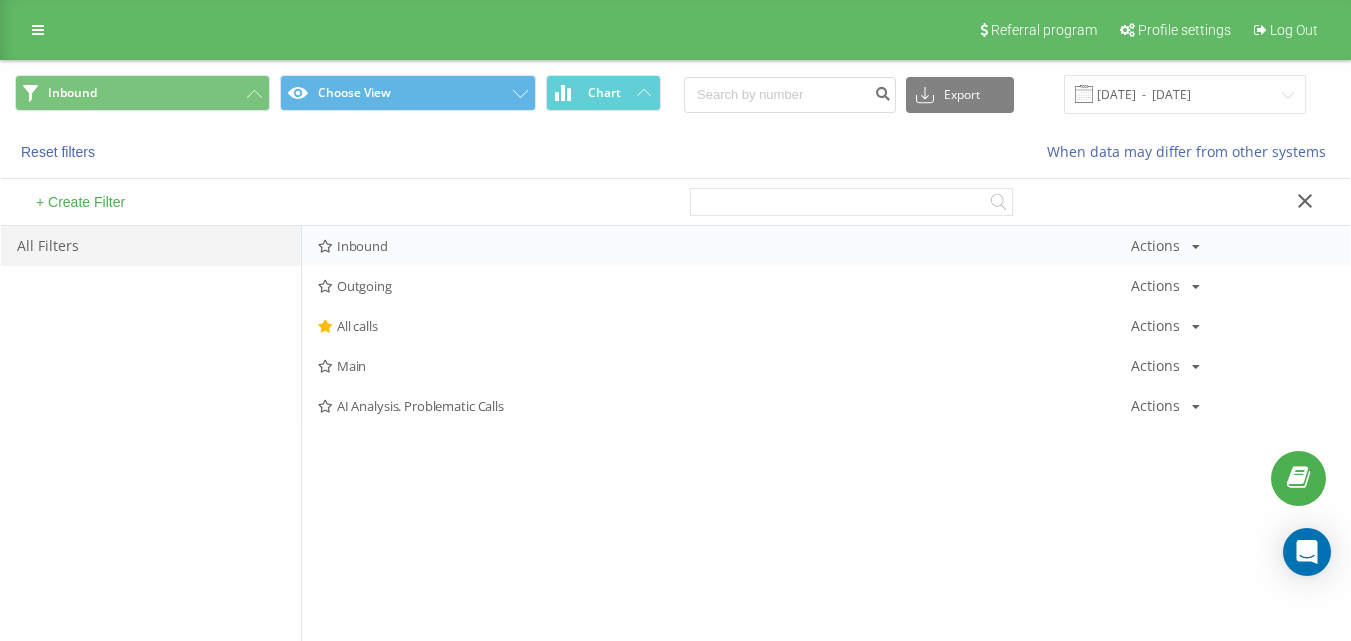 click on "Inbound Actions Edit Copy Delete Default Share" at bounding box center (826, 246) 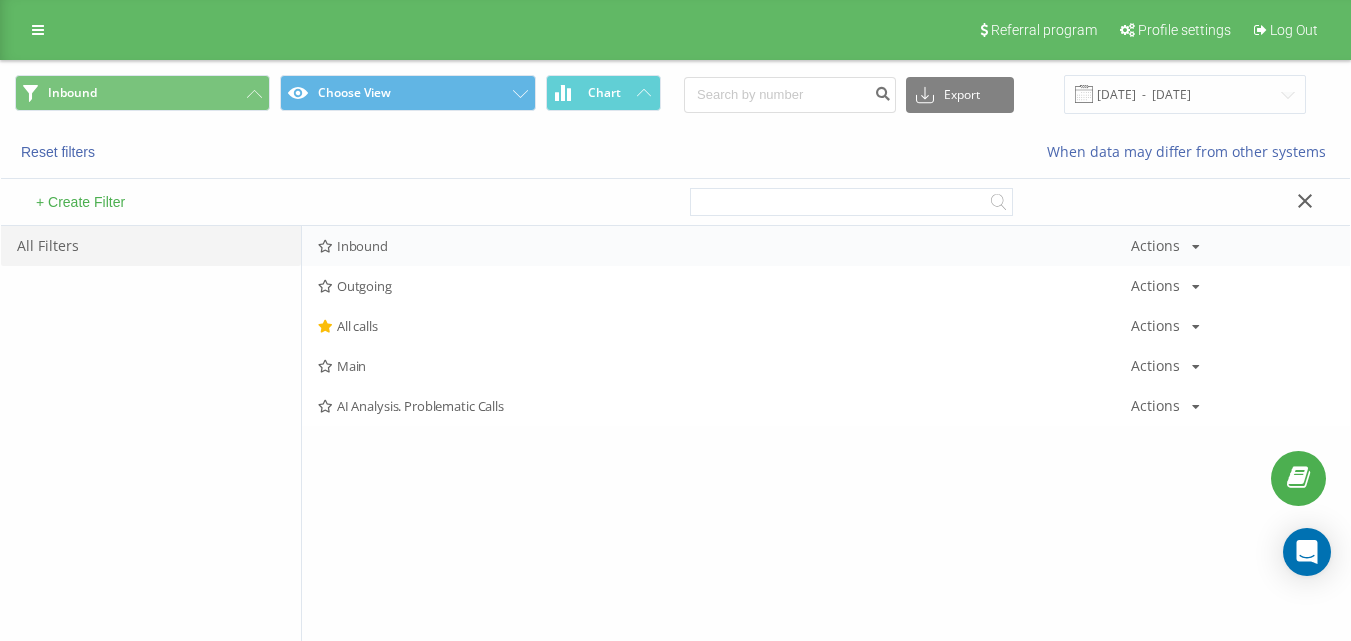 click on "Inbound" at bounding box center (724, 246) 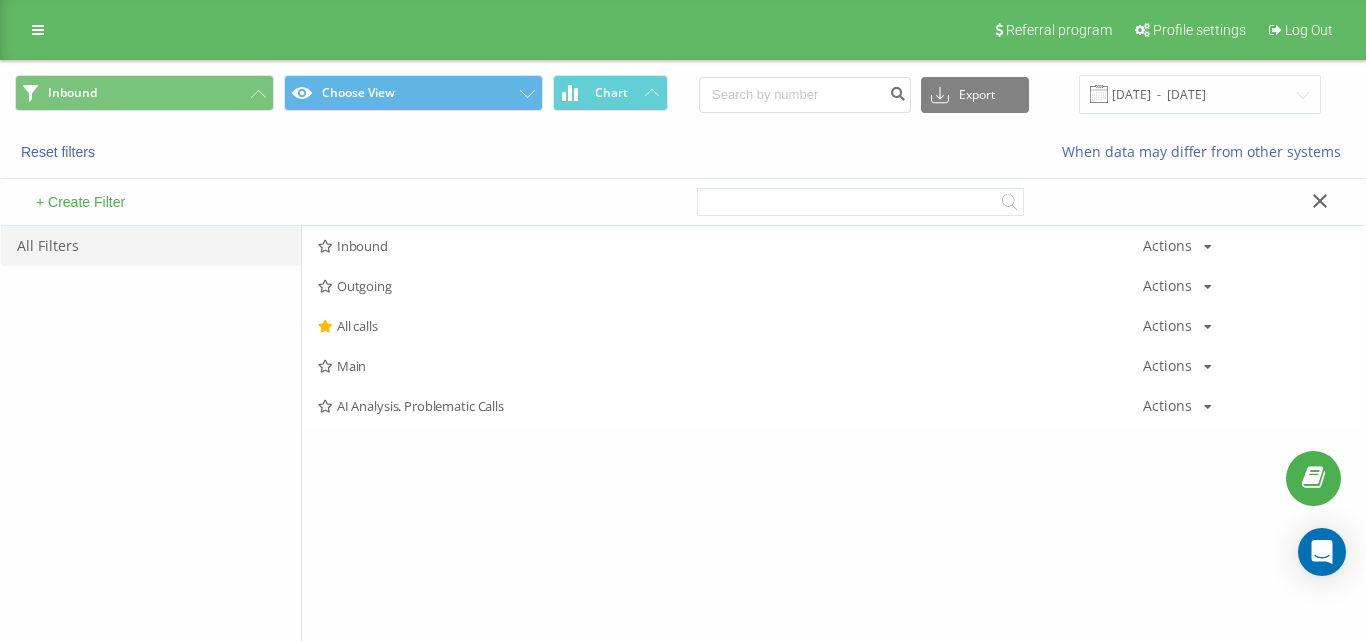 click at bounding box center (0, 0) 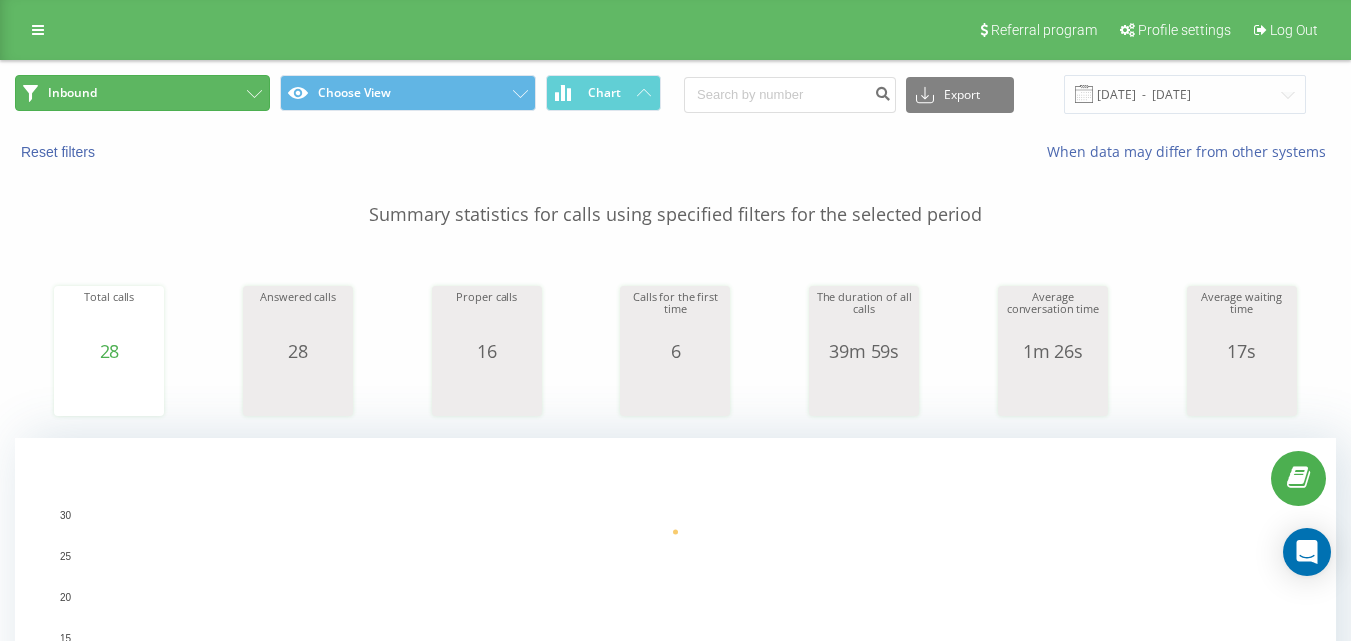 click on "Inbound" at bounding box center [142, 93] 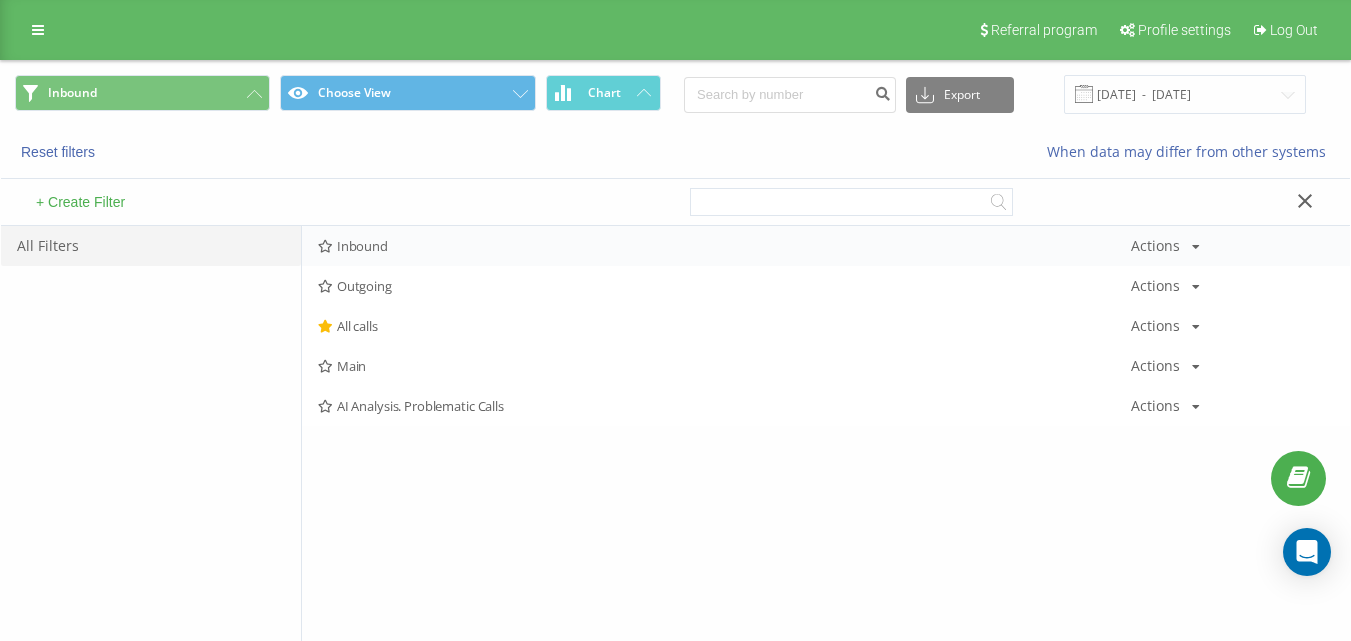 click on "Inbound Actions Edit Copy Delete Default Share" at bounding box center (826, 246) 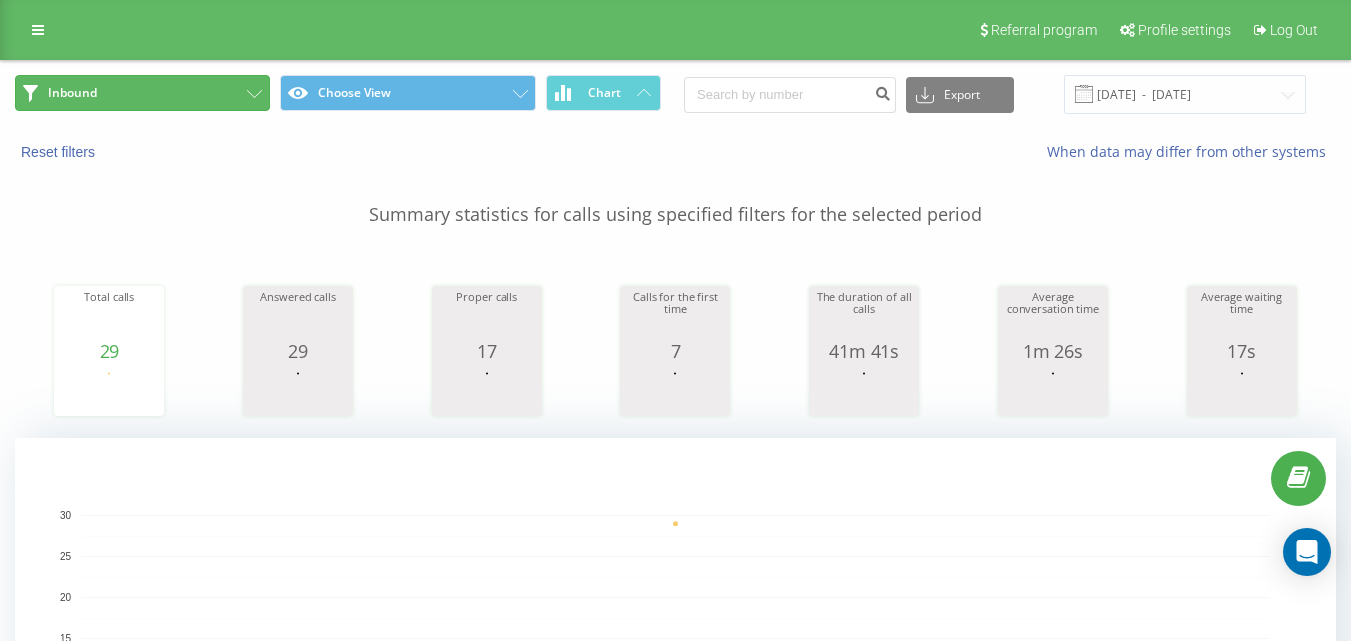 click on "Inbound" at bounding box center (142, 93) 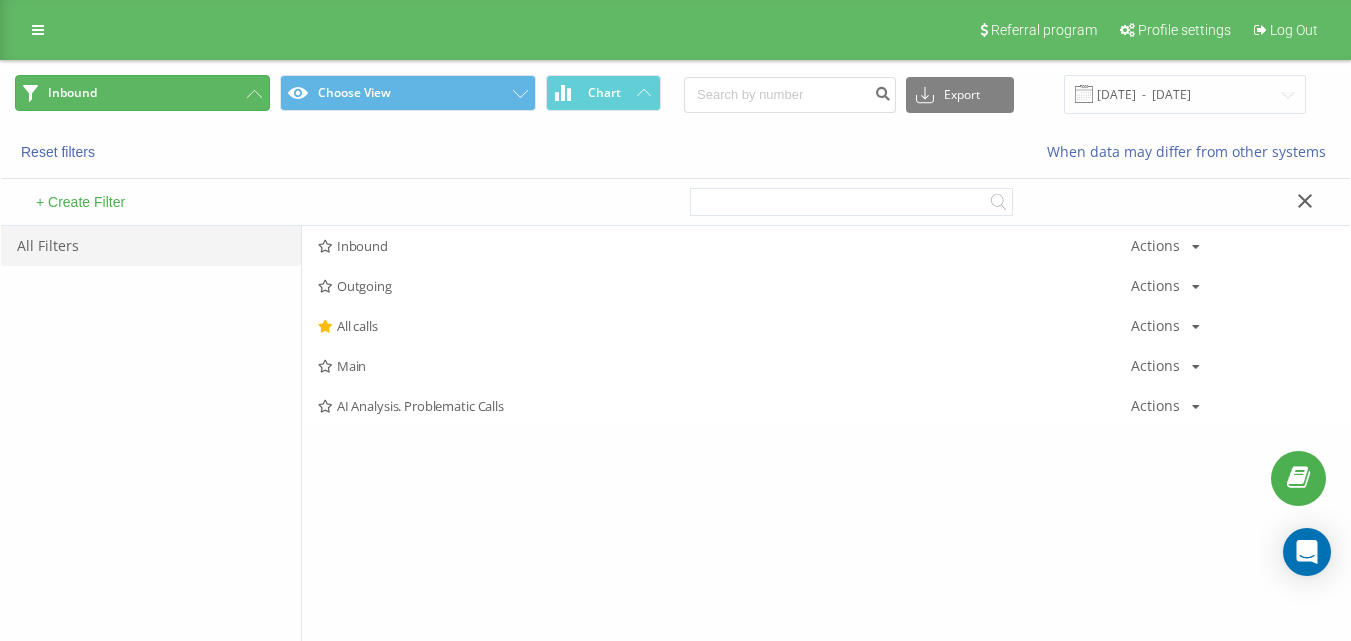 click on "Inbound" at bounding box center [142, 93] 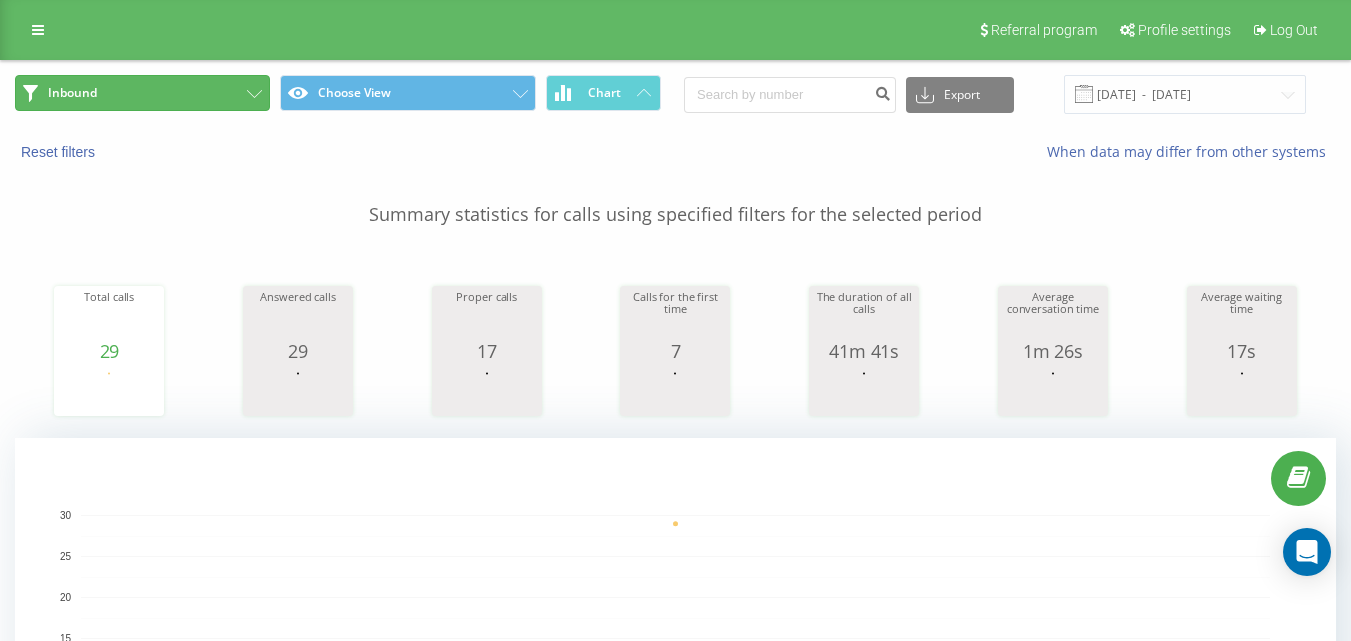 click on "Inbound" at bounding box center [142, 93] 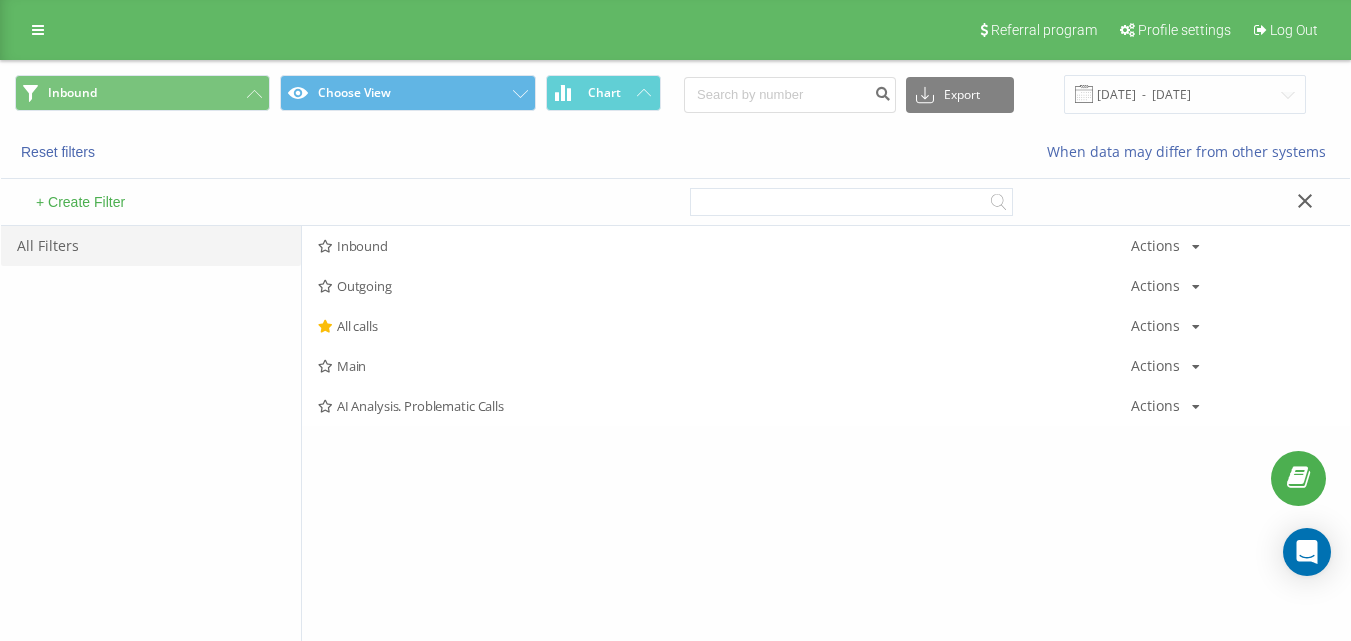 click on "Inbound" at bounding box center (724, 246) 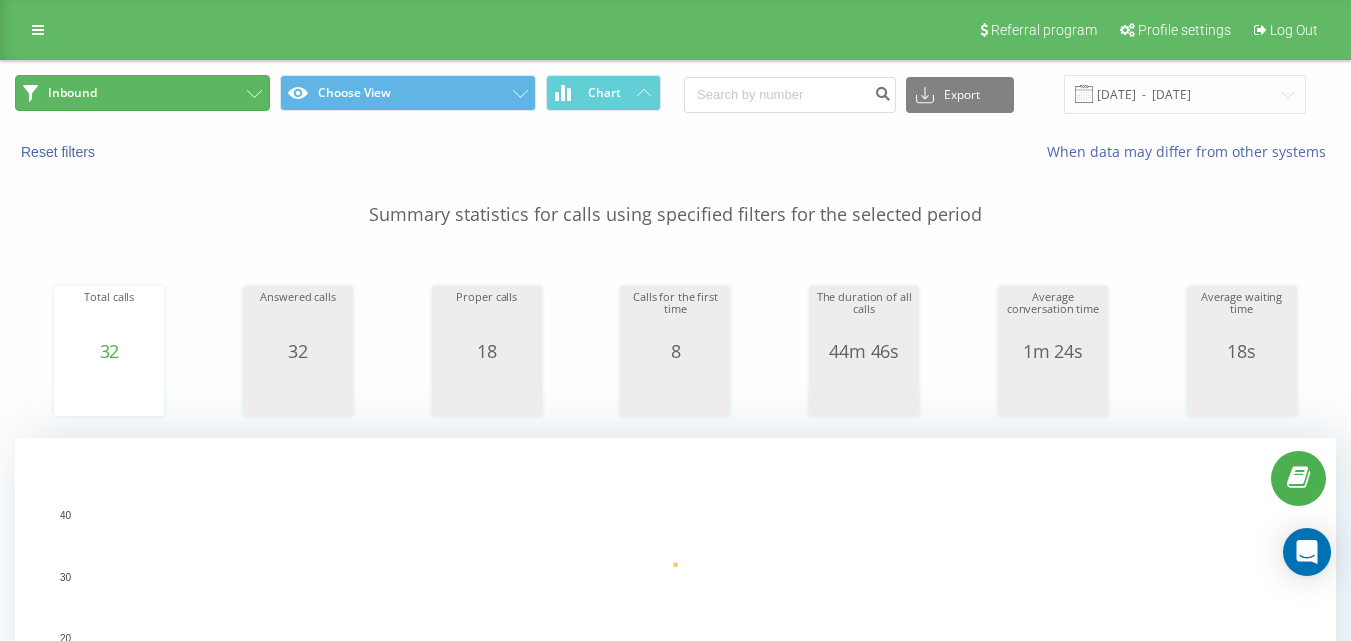 click on "Inbound" at bounding box center (142, 93) 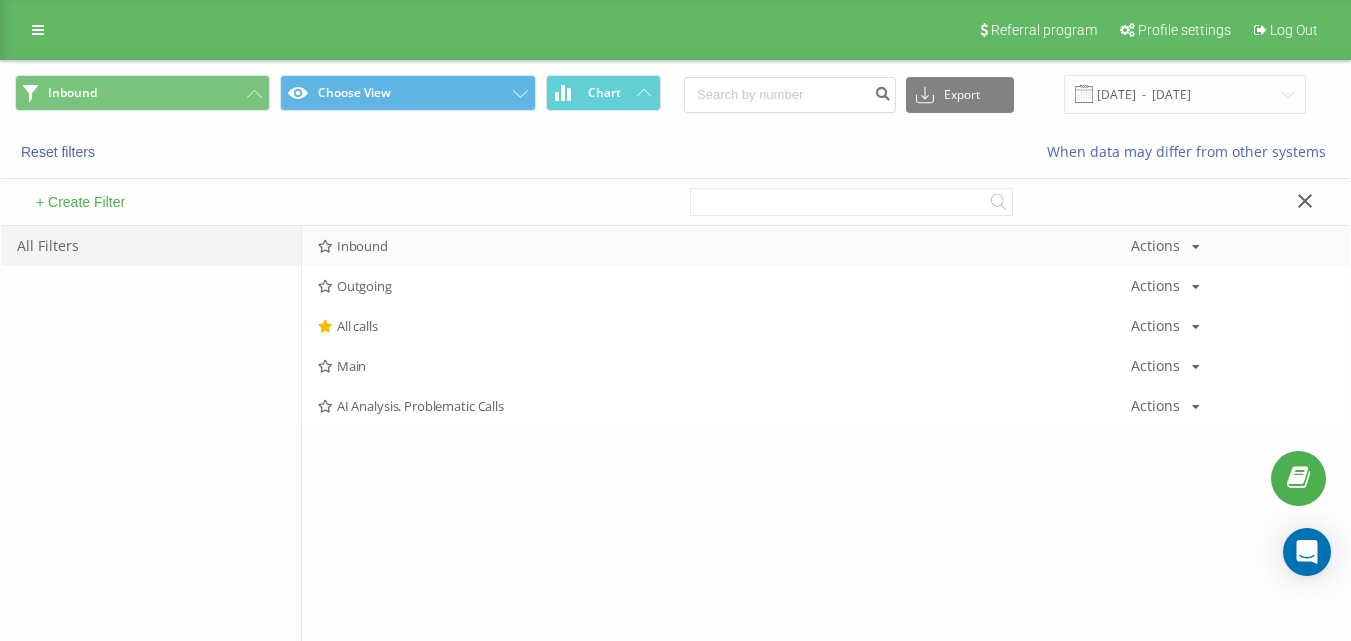 click on "Inbound Actions Edit Copy Delete Default Share" at bounding box center (826, 246) 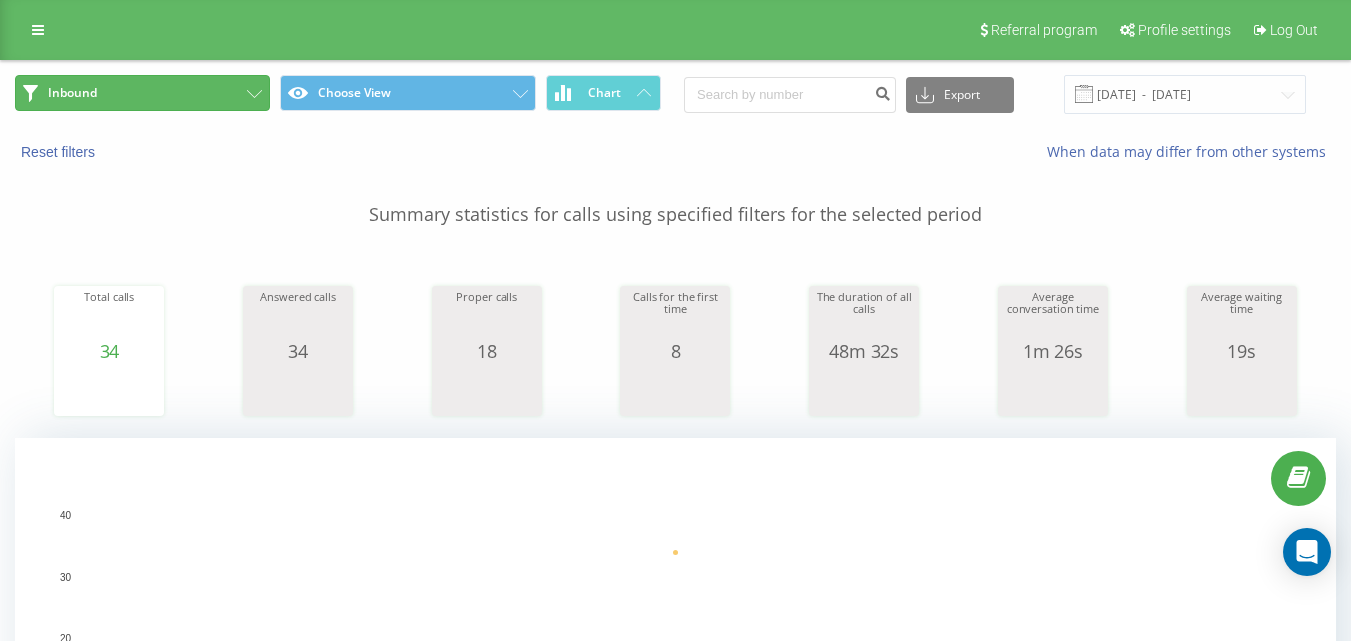 click on "Inbound" at bounding box center (142, 93) 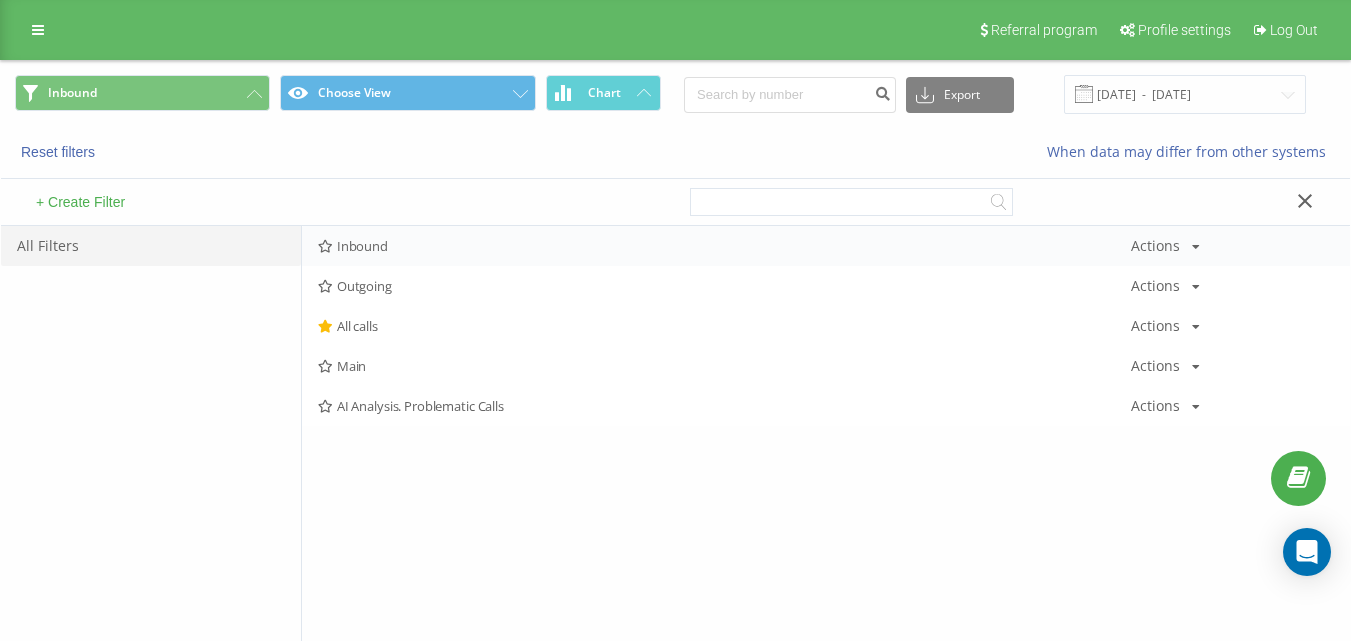 click on "Inbound Actions Edit Copy Delete Default Share" at bounding box center (826, 246) 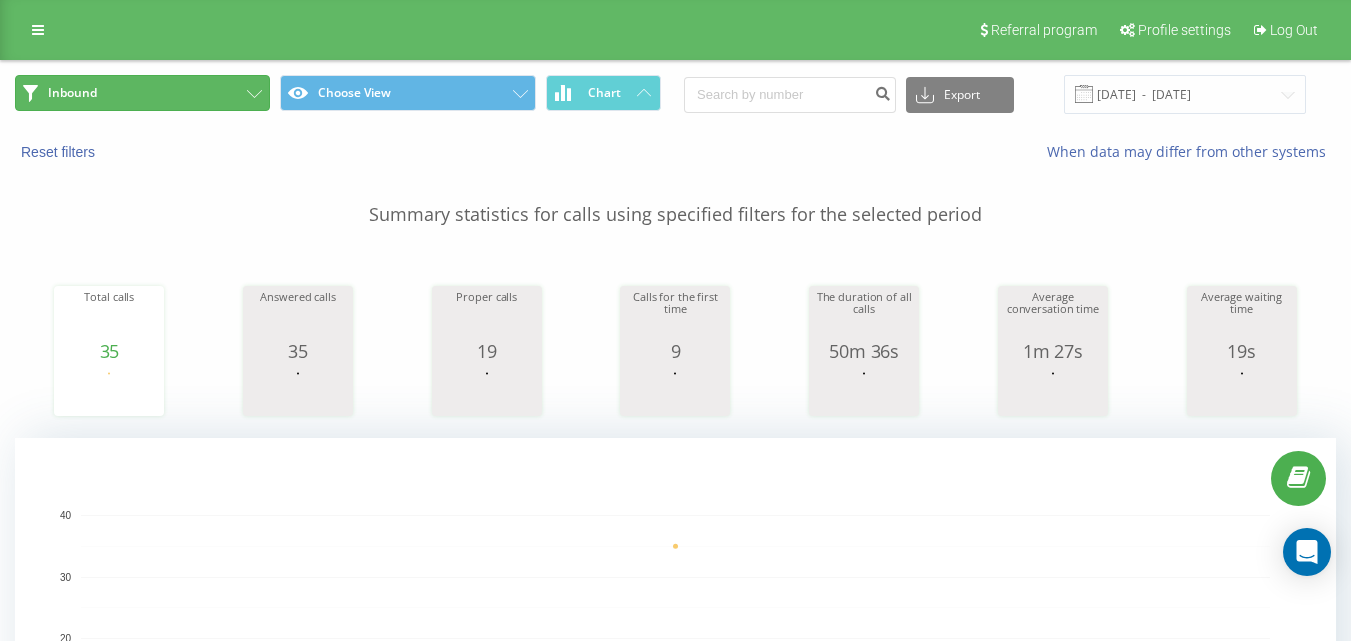 click on "Inbound" at bounding box center [142, 93] 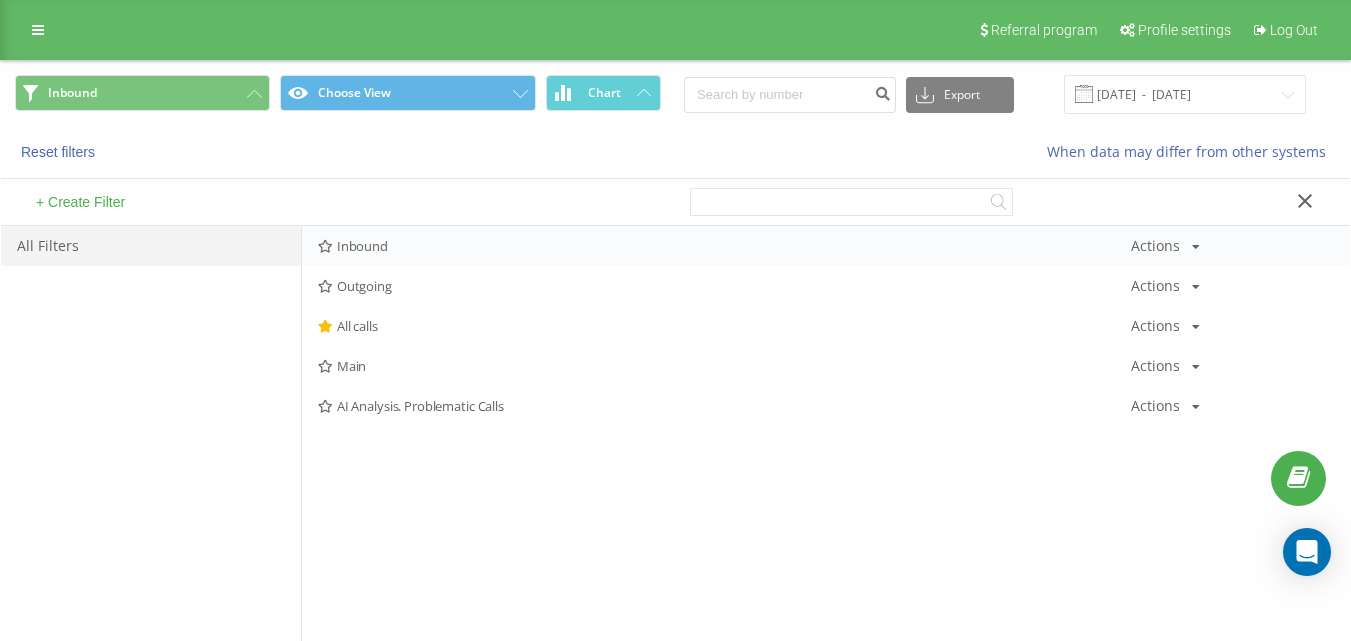 click on "Inbound Actions Edit Copy Delete Default Share" at bounding box center (826, 246) 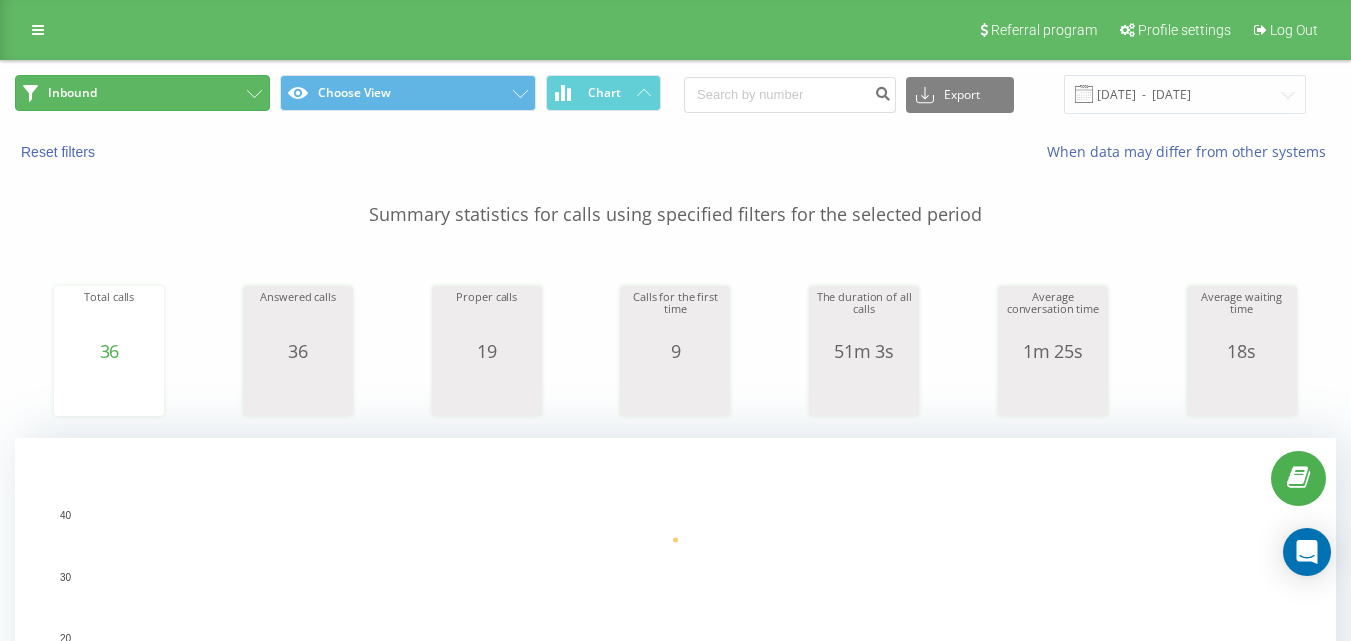 click on "Inbound" at bounding box center [142, 93] 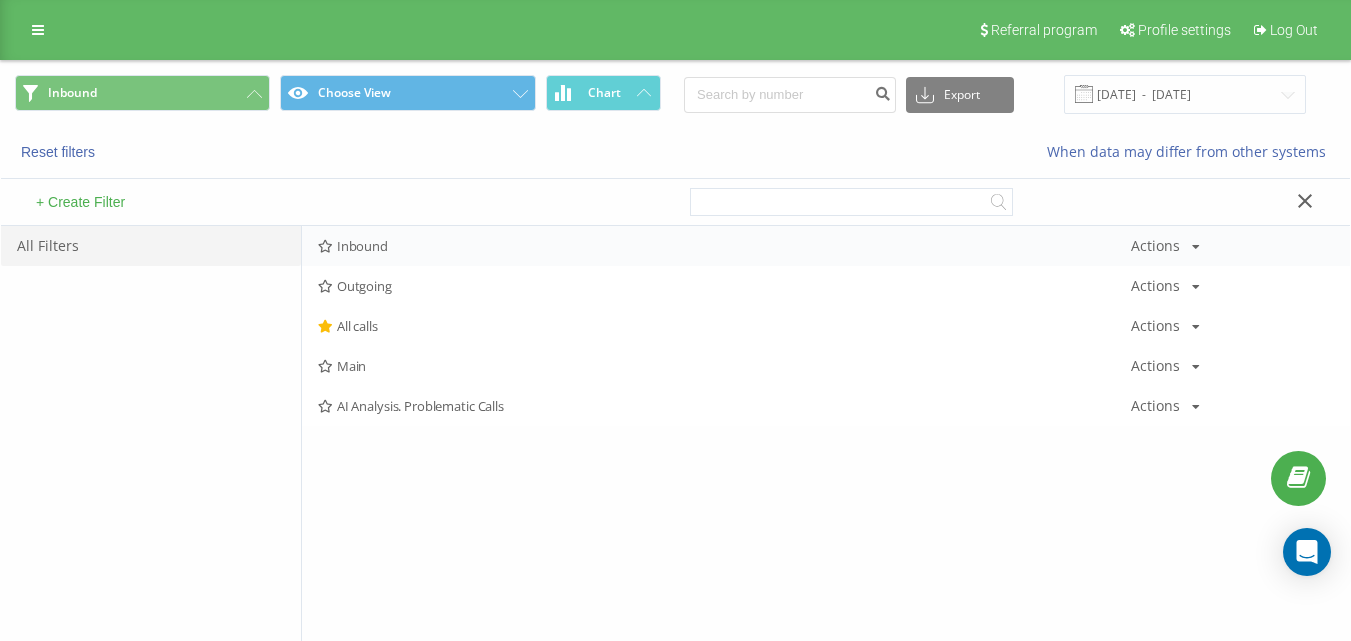 click on "Inbound Actions Edit Copy Delete Default Share" at bounding box center [826, 246] 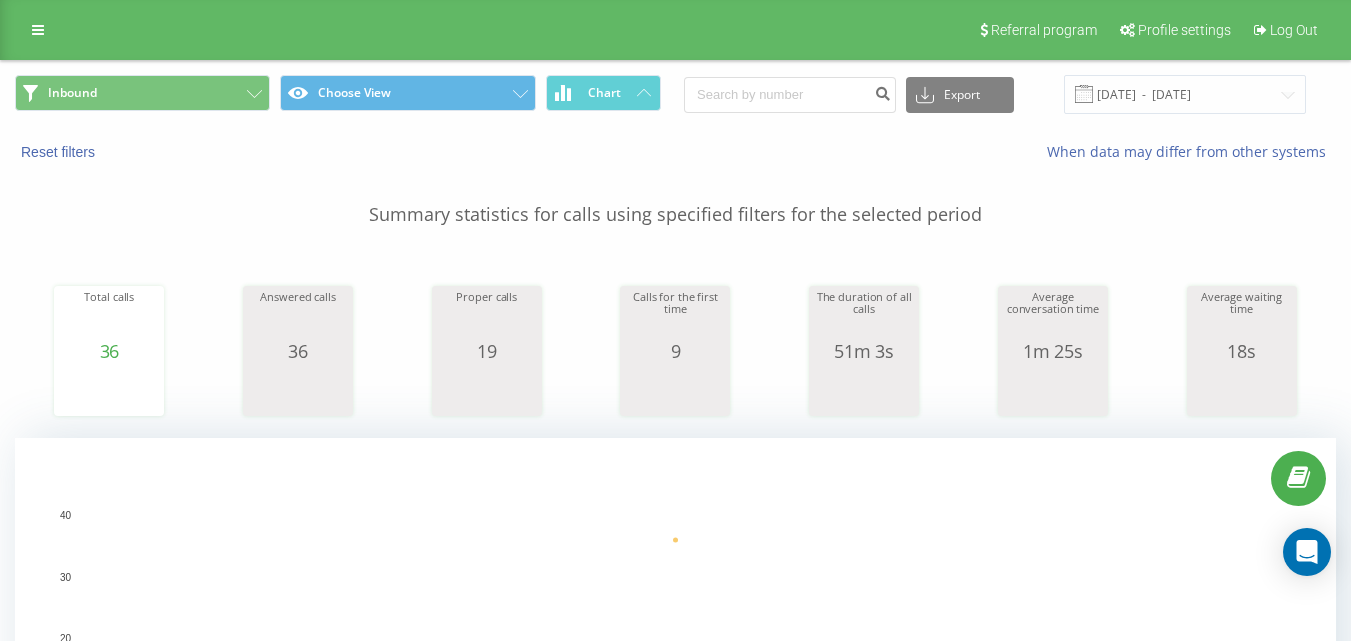 click on "Inbound Choose View Chart" at bounding box center (338, 94) 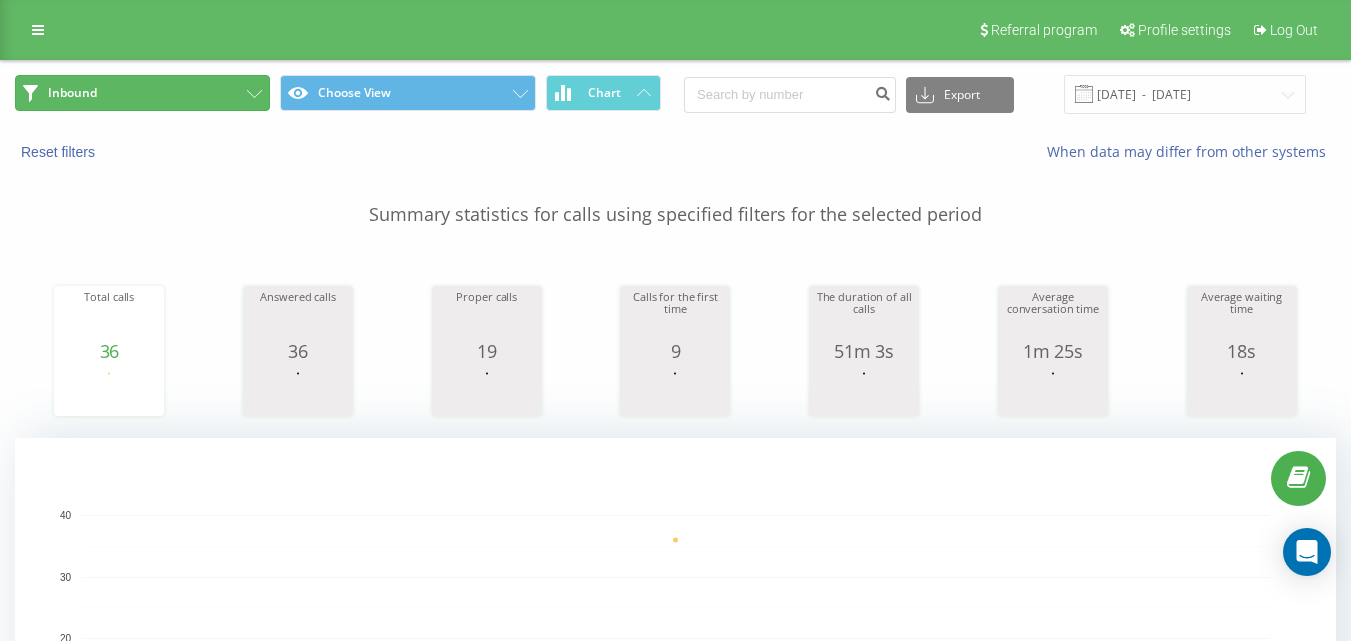 click on "Inbound" at bounding box center [142, 93] 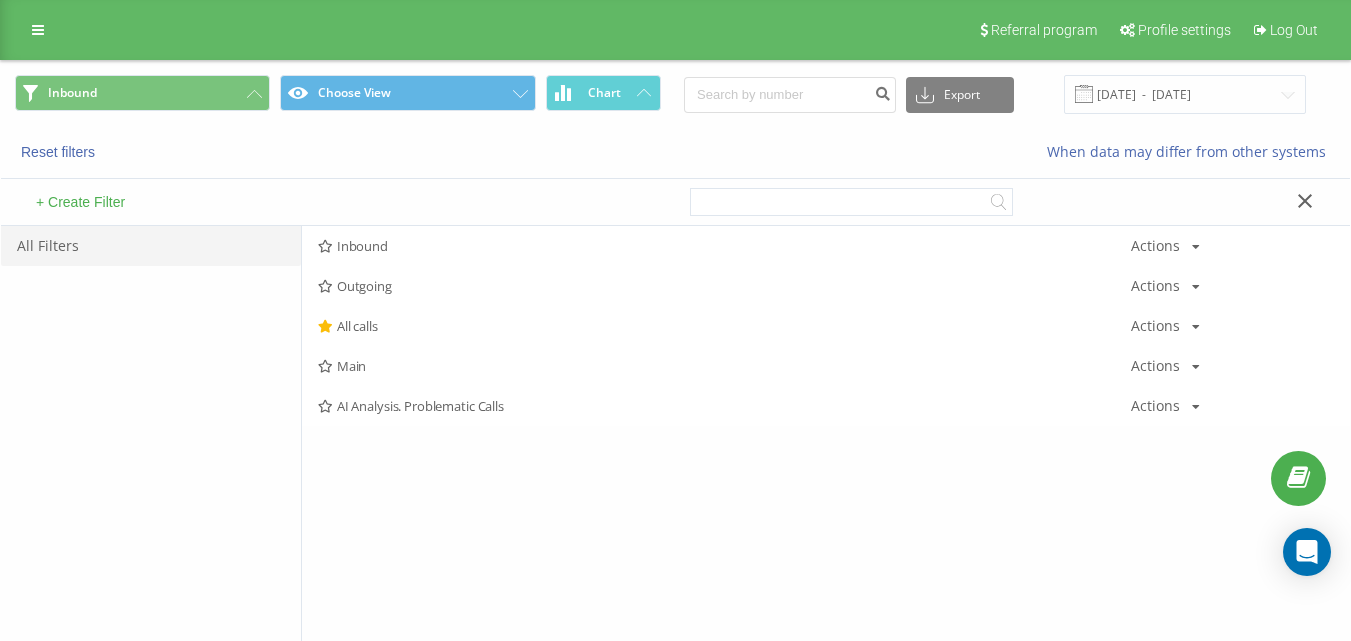click on "+ Create Filter" at bounding box center (338, 202) 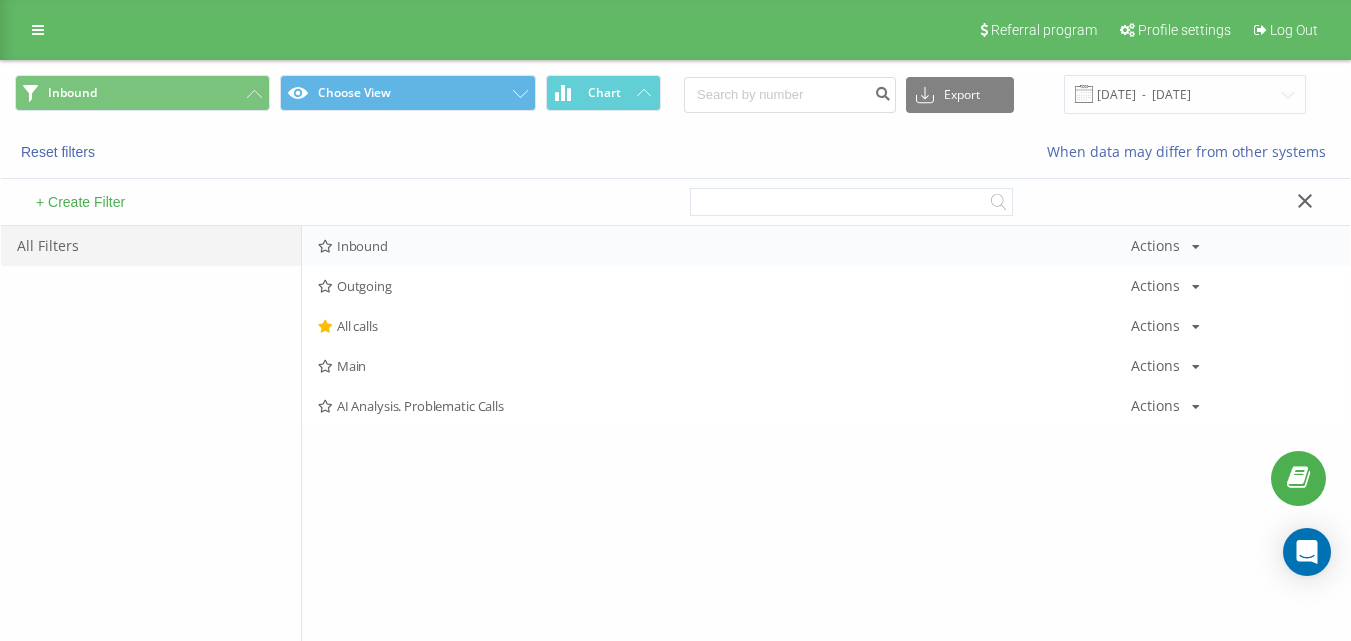 click on "Inbound Actions Edit Copy Delete Default Share" at bounding box center (826, 246) 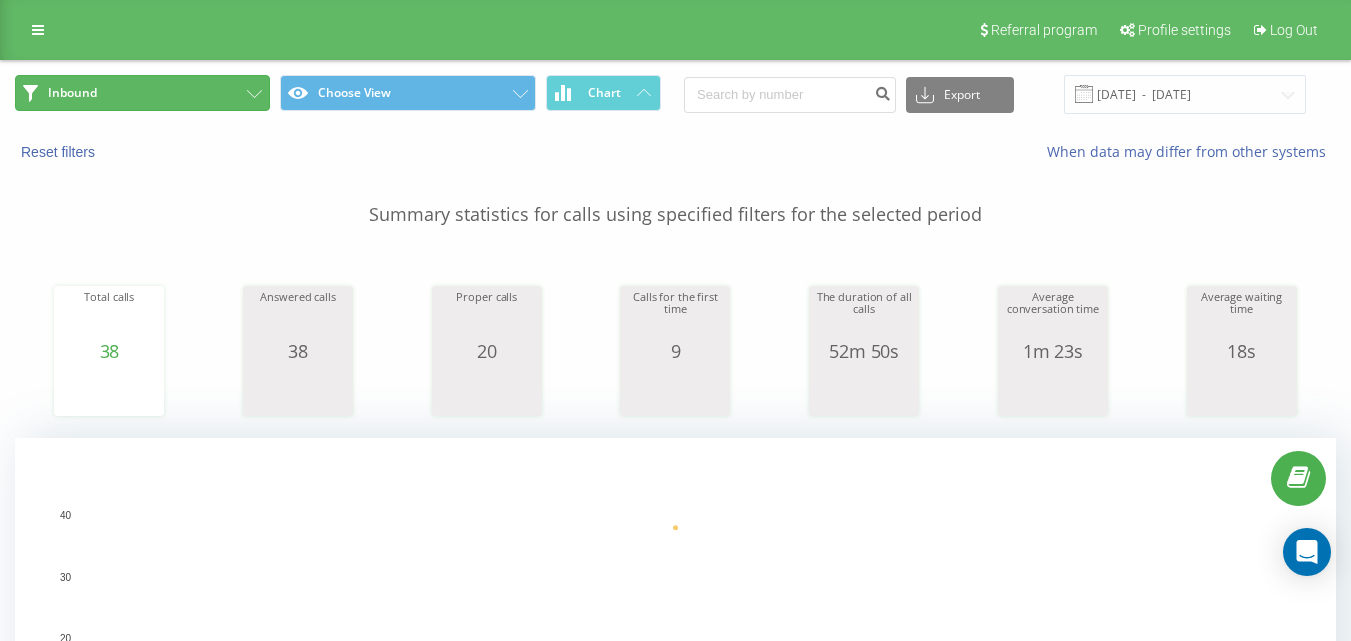 click on "Inbound" at bounding box center (142, 93) 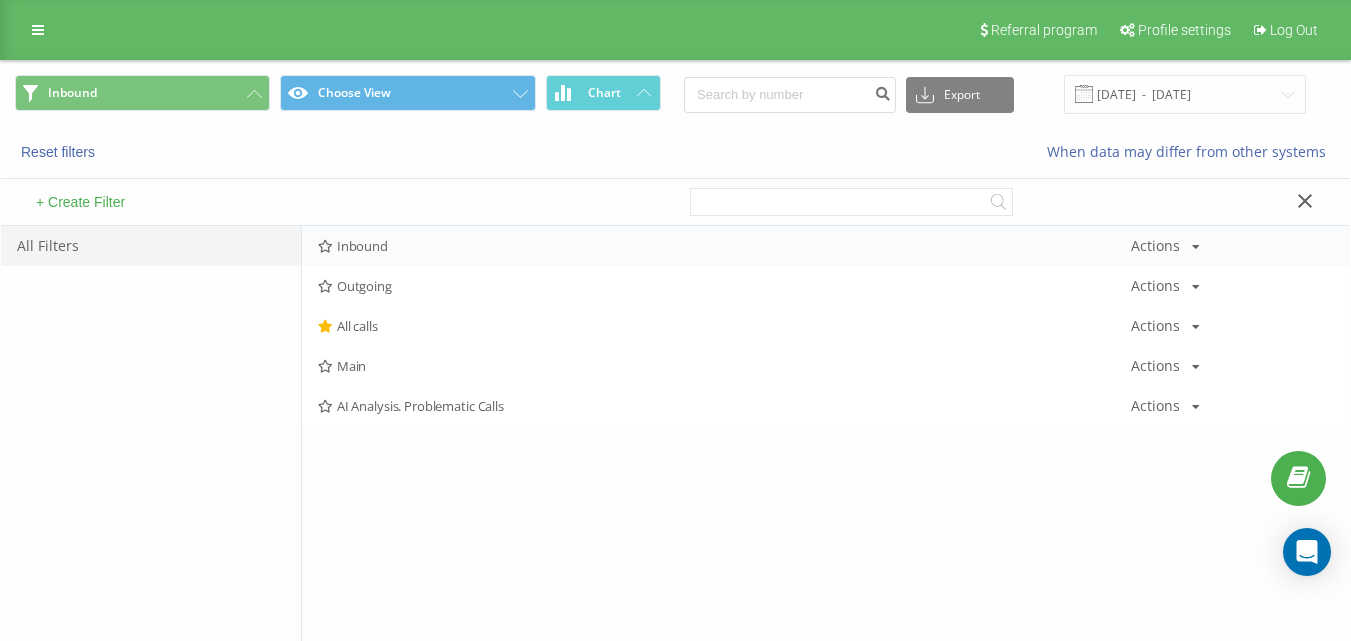 click on "Inbound" at bounding box center (724, 246) 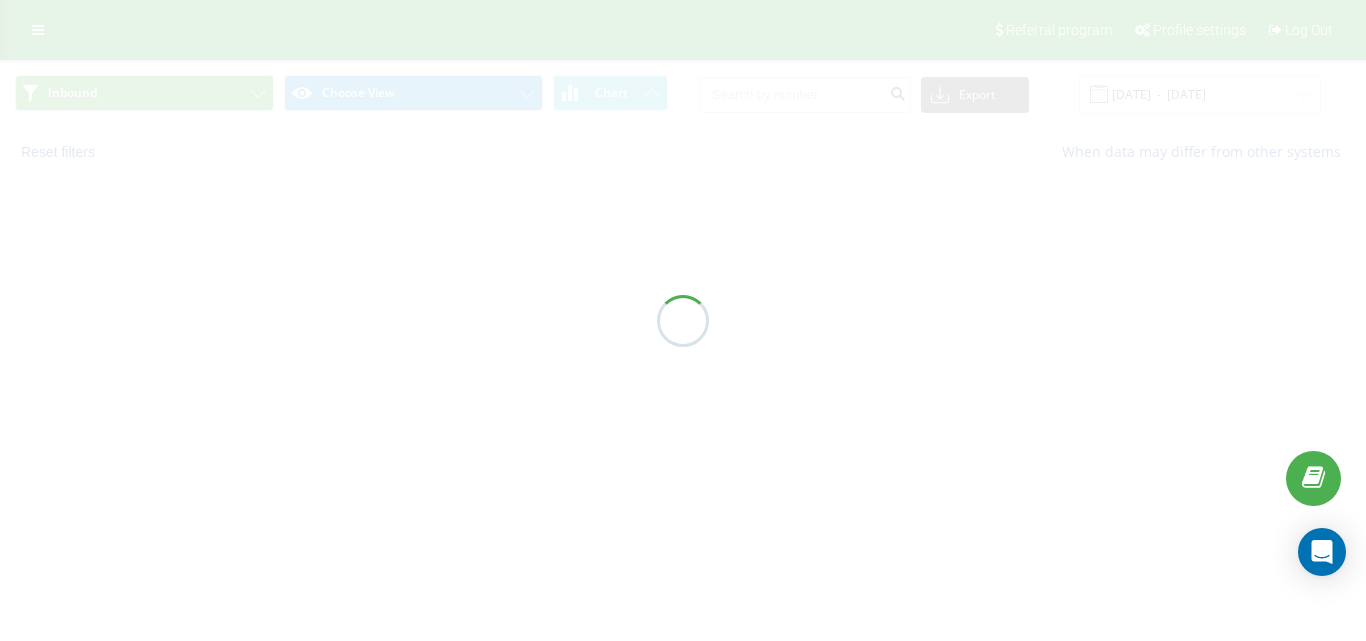 click at bounding box center [683, 320] 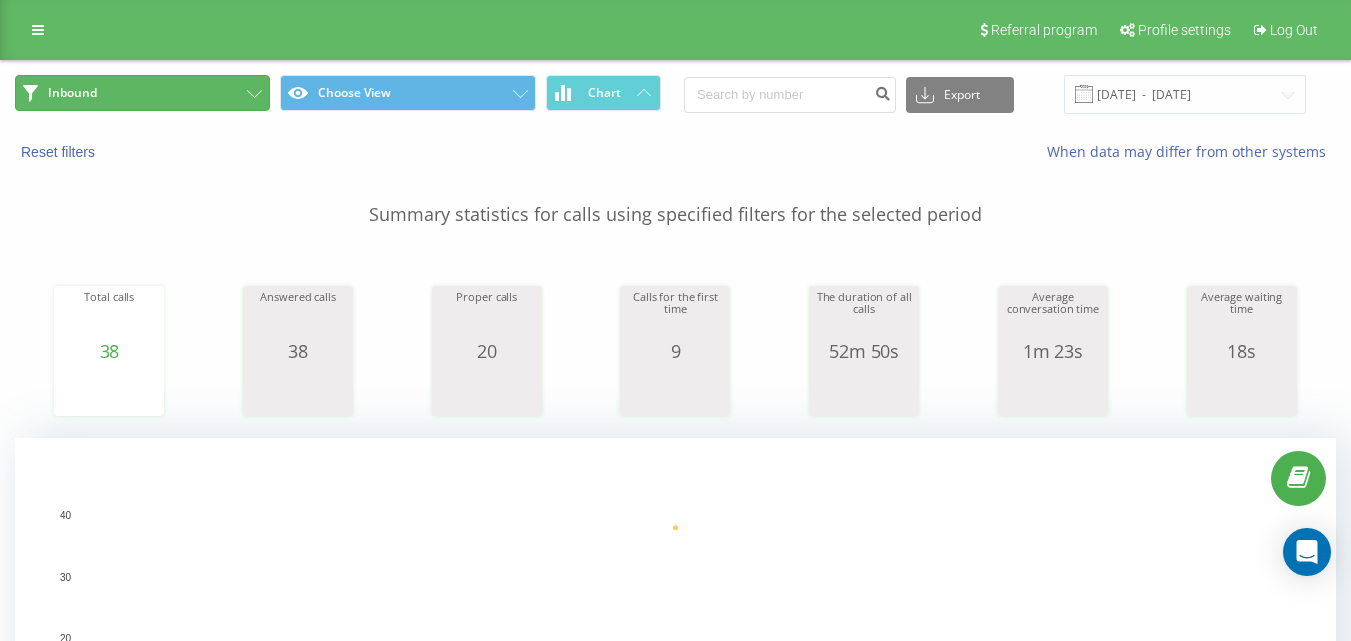 drag, startPoint x: 252, startPoint y: 90, endPoint x: 255, endPoint y: 114, distance: 24.186773 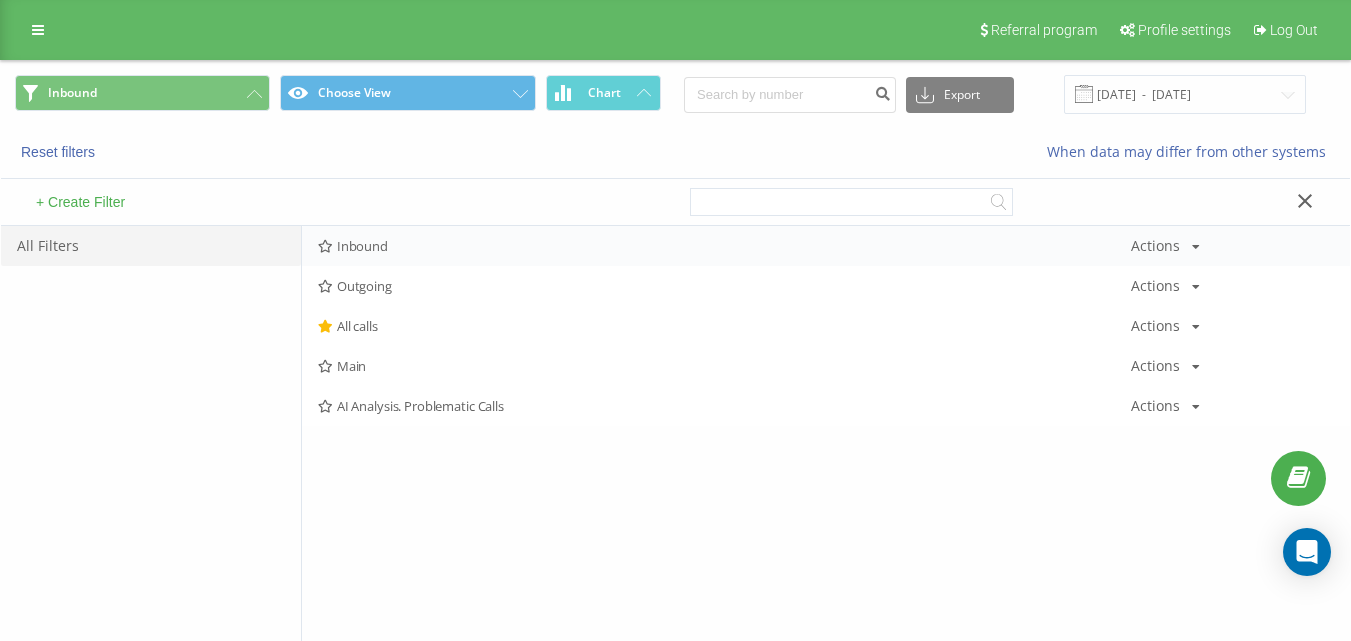 click on "Inbound Actions Edit Copy Delete Default Share" at bounding box center [826, 246] 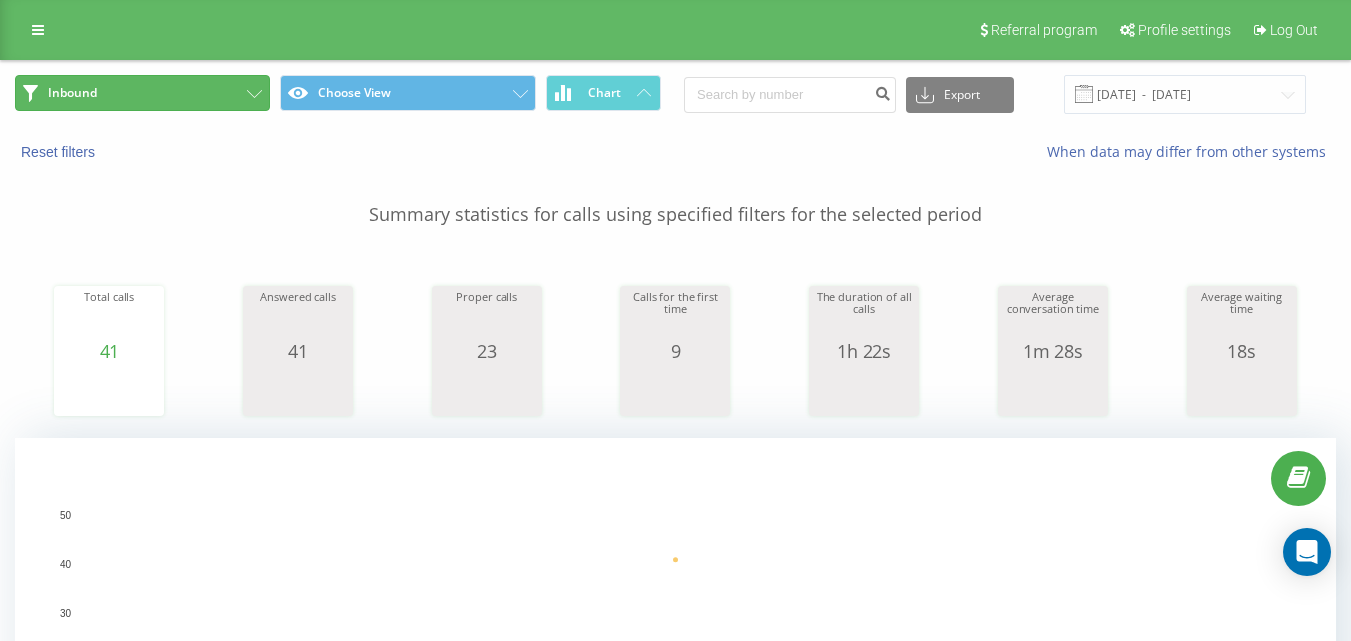 click on "Inbound" at bounding box center (142, 93) 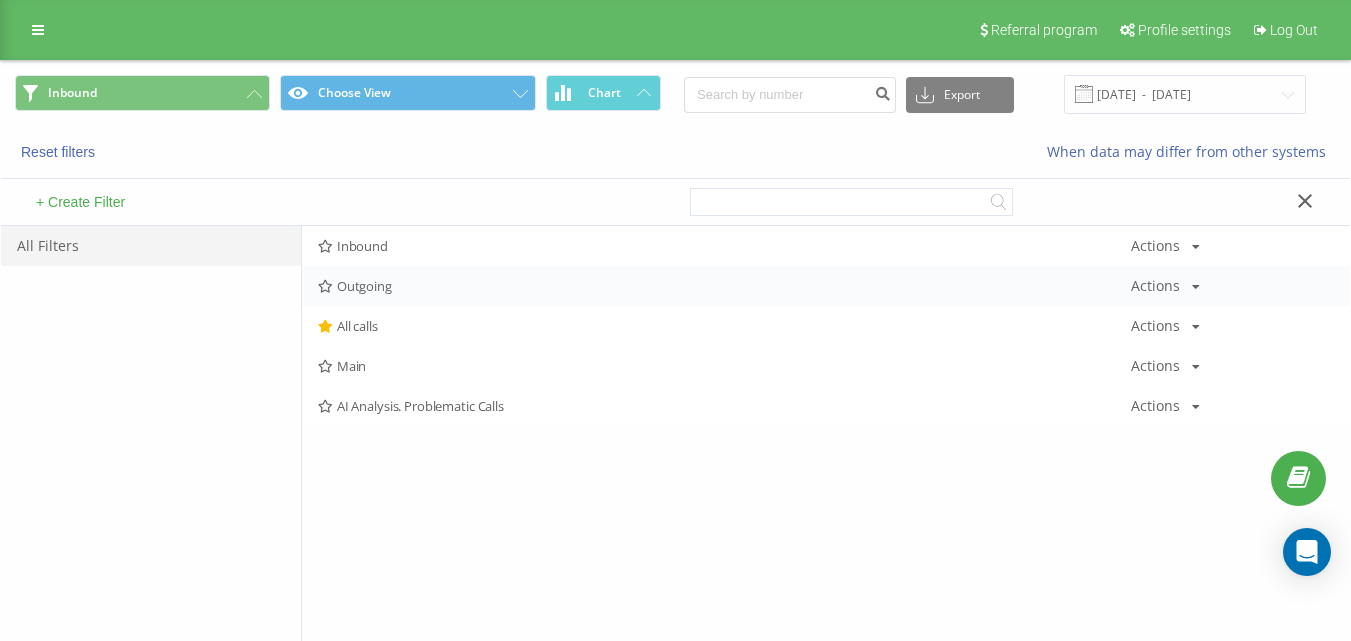 click on "Outgoing" at bounding box center [724, 286] 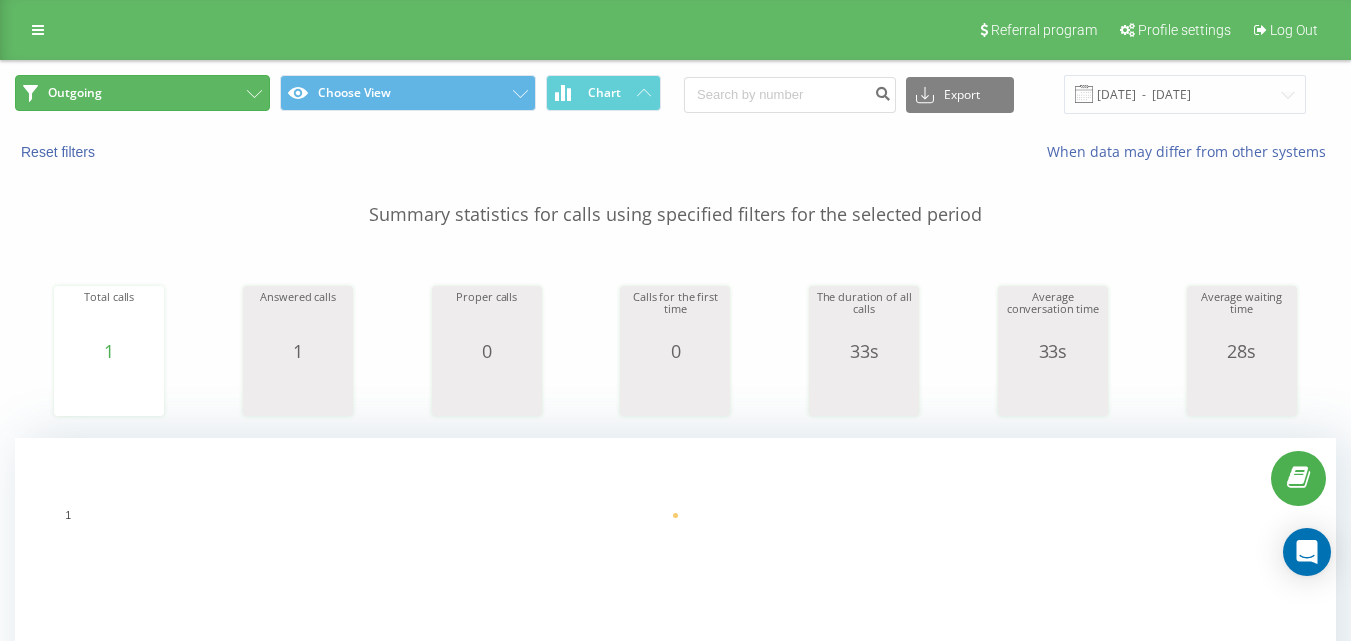 click on "Outgoing" at bounding box center (142, 93) 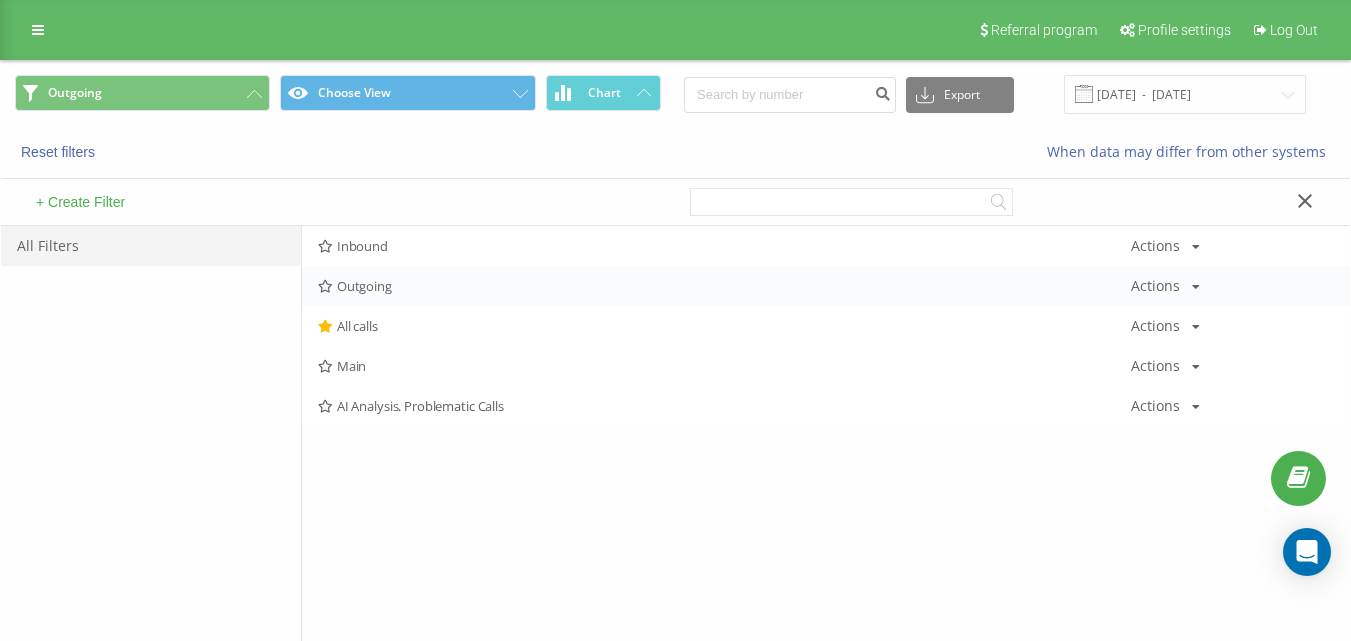click on "Outgoing" at bounding box center [724, 286] 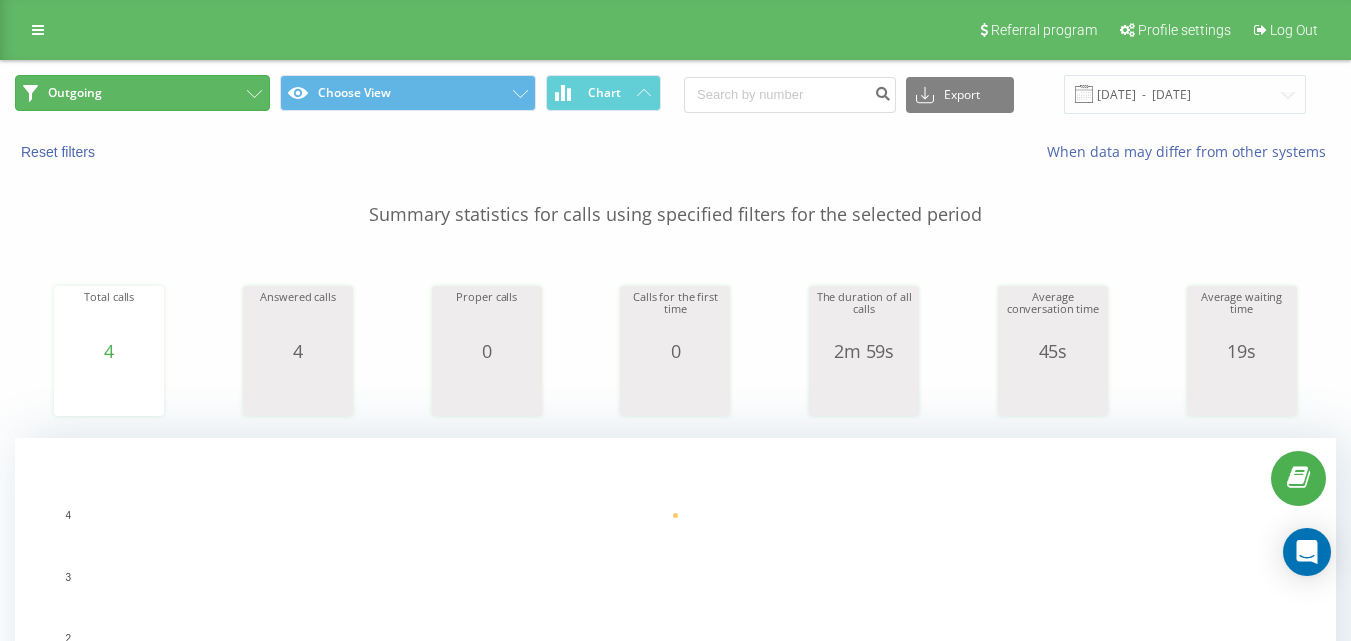 click on "Outgoing" at bounding box center (142, 93) 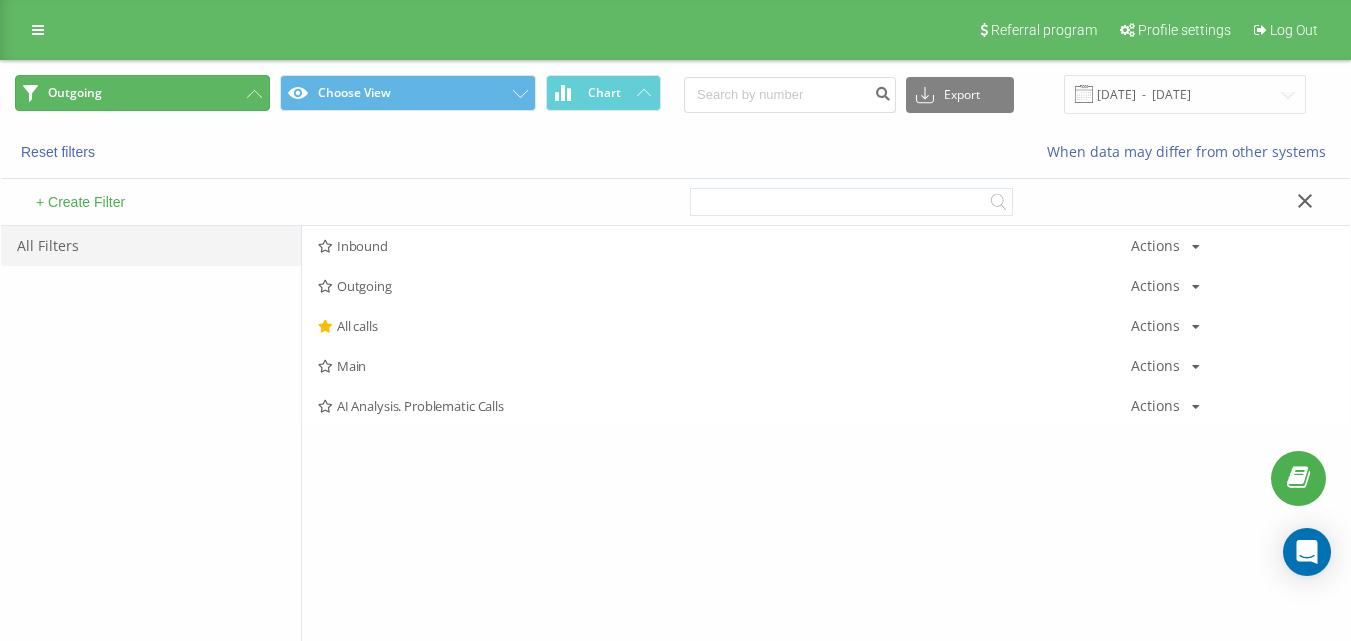 click on "Outgoing" at bounding box center (142, 93) 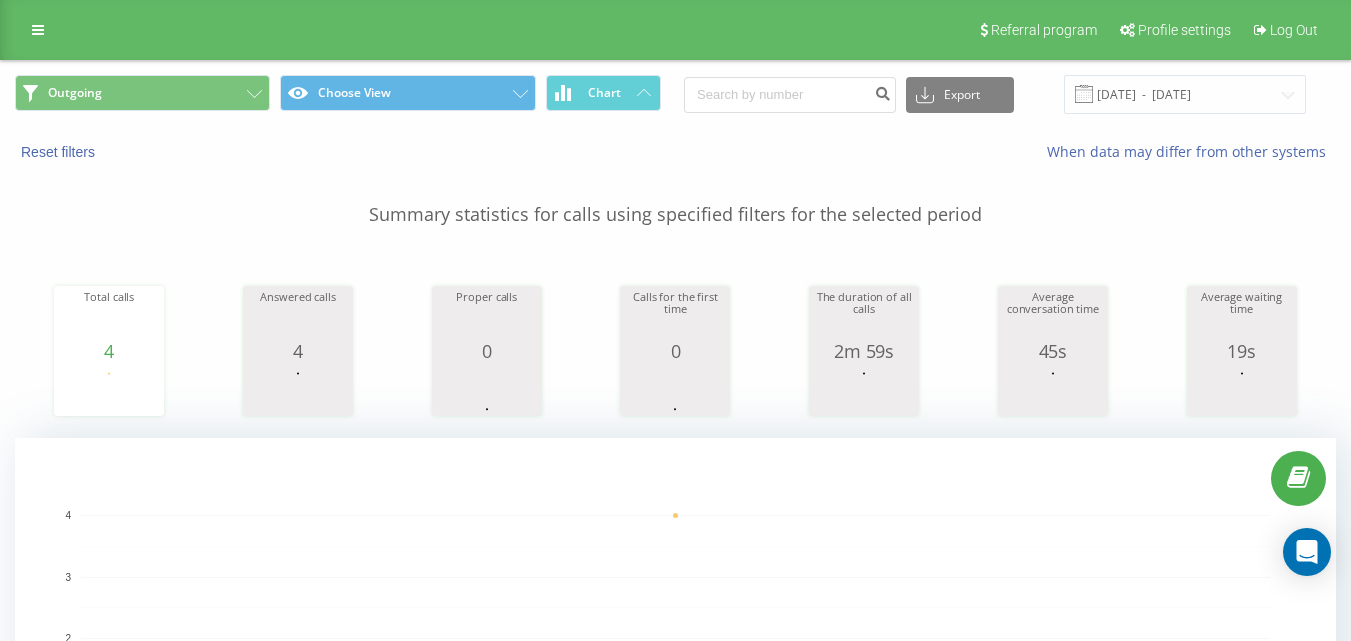 click on "Outgoing Choose View Chart Export .csv .xls .xlsx [DATE]  -  [DATE]" at bounding box center (675, 94) 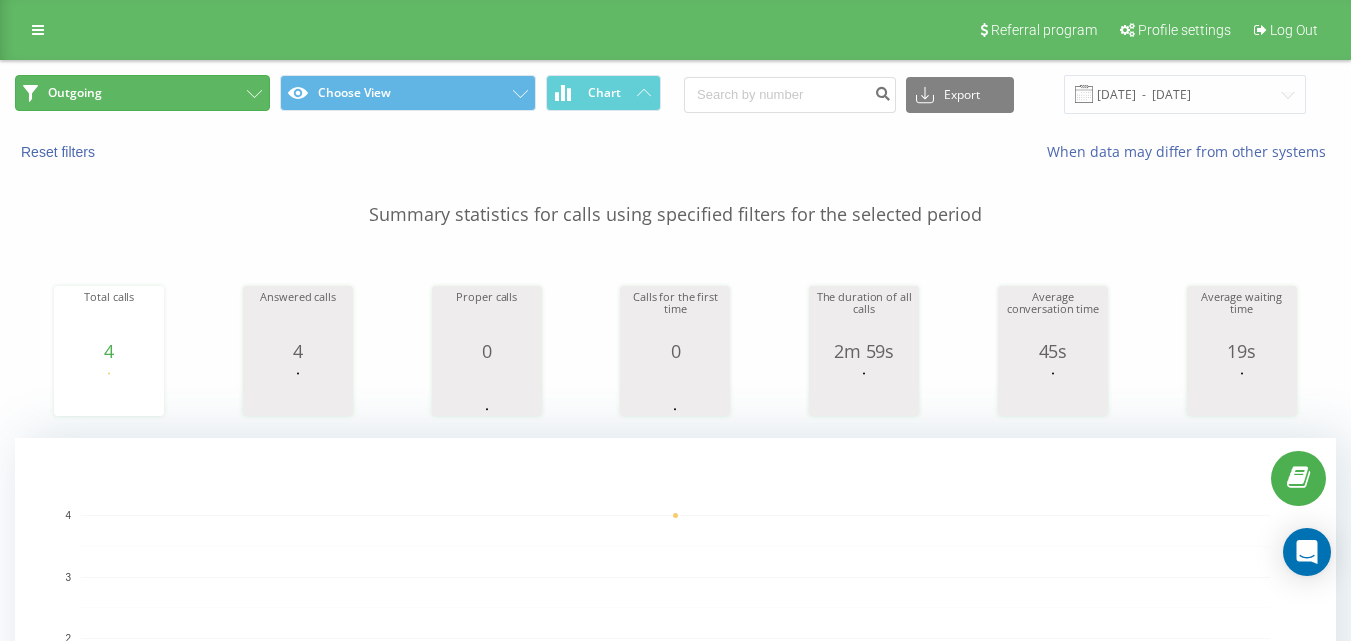 click on "Outgoing" at bounding box center [142, 93] 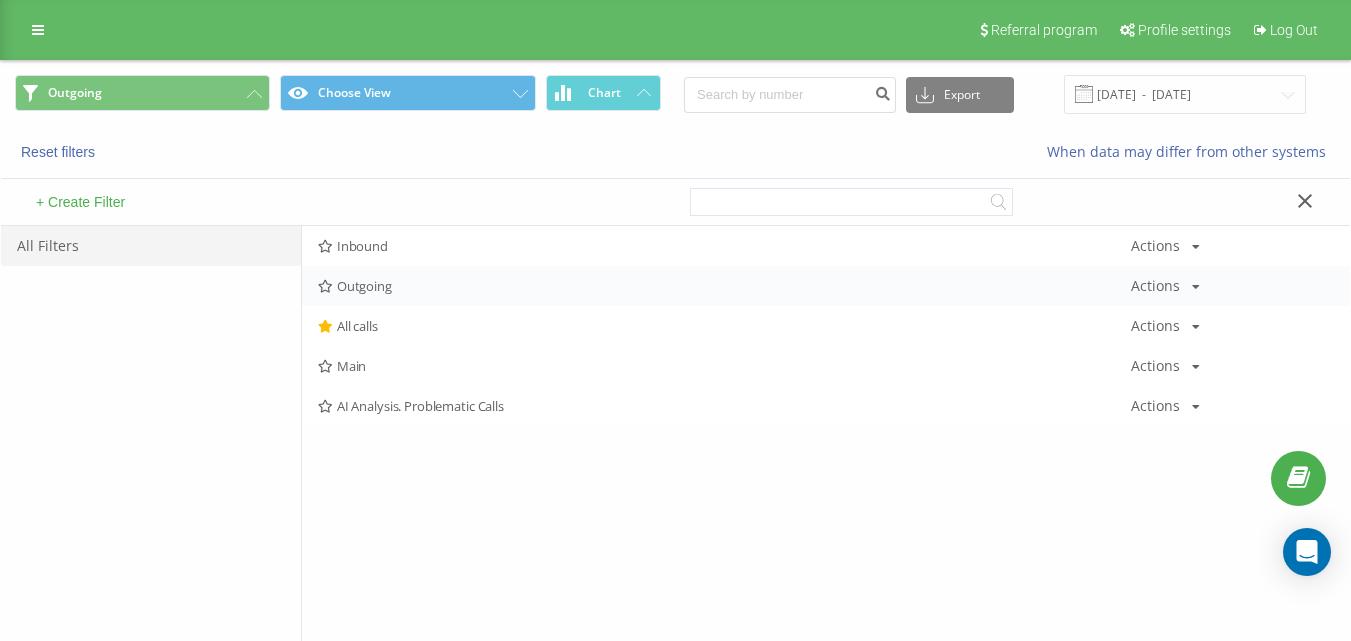 click on "Outgoing" at bounding box center (724, 286) 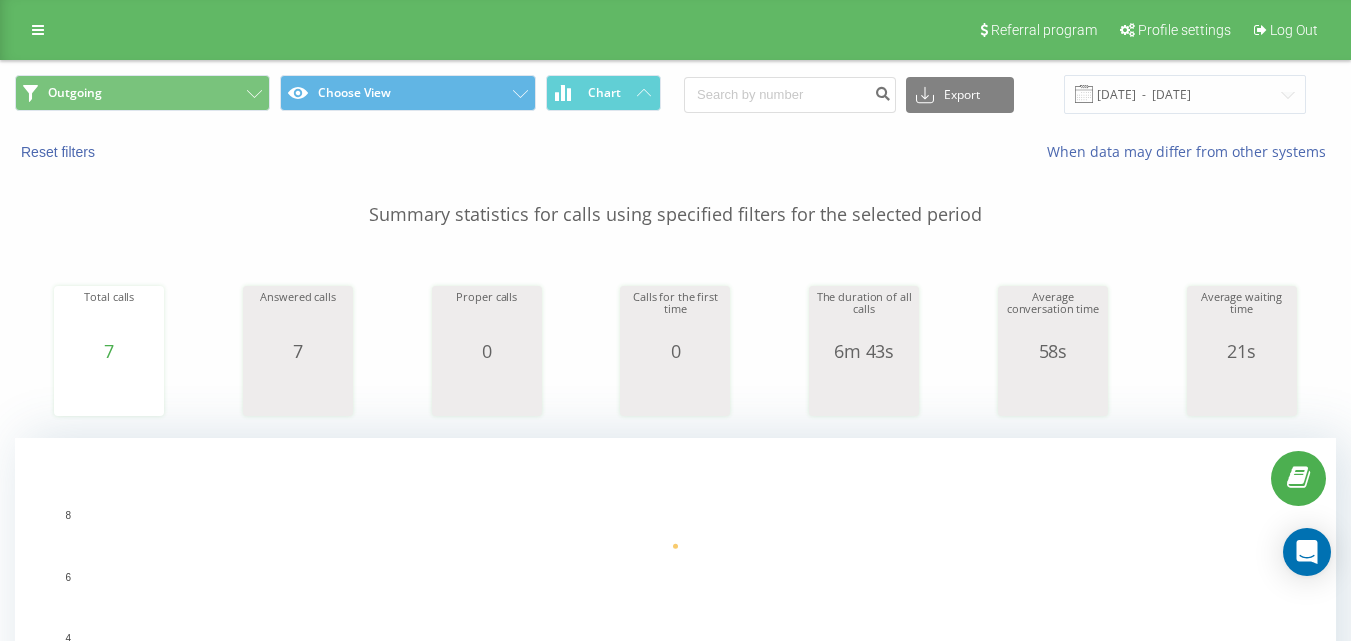 click on "Outgoing Choose View Chart Export .csv .xls .xlsx [DATE]  -  [DATE]" at bounding box center (675, 94) 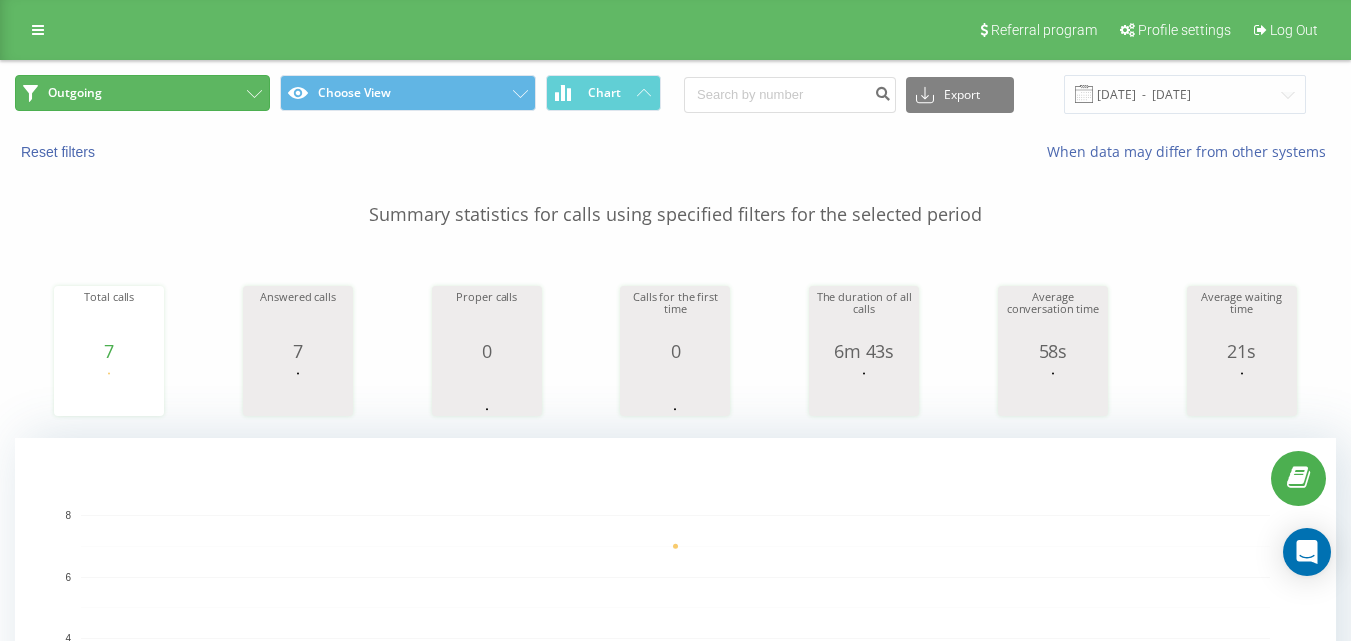 click on "Outgoing" at bounding box center [142, 93] 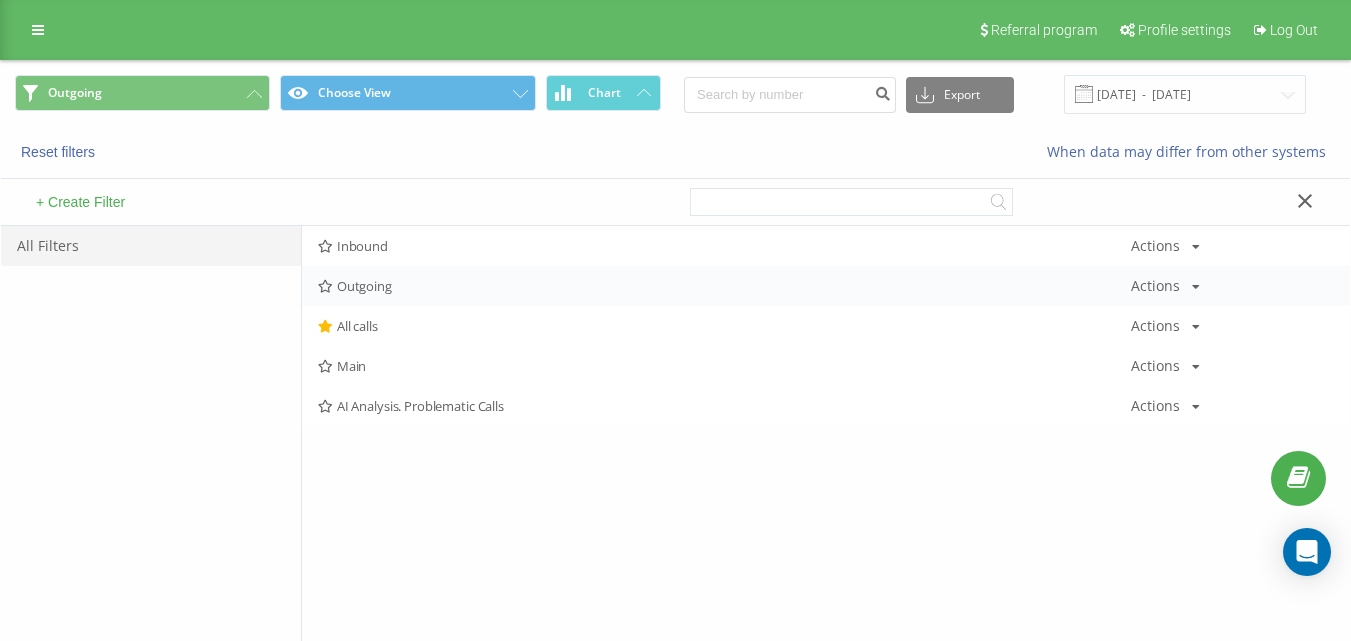 click on "Outgoing" at bounding box center (724, 286) 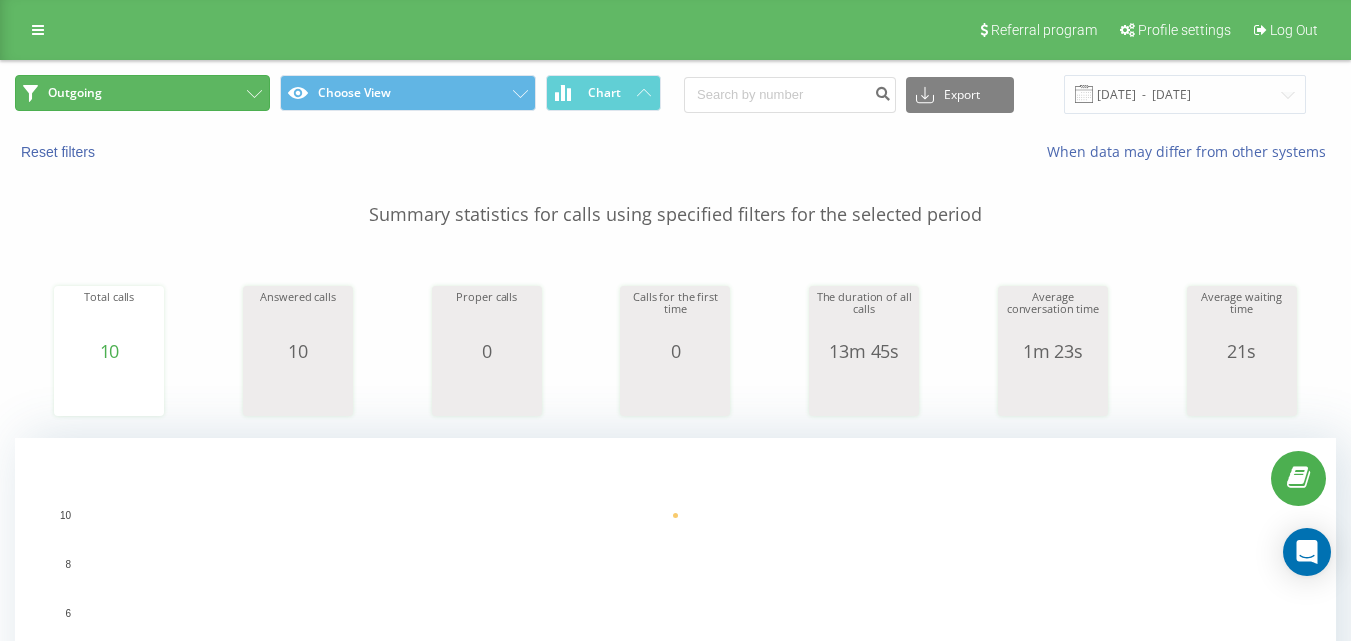 click on "Outgoing" at bounding box center [142, 93] 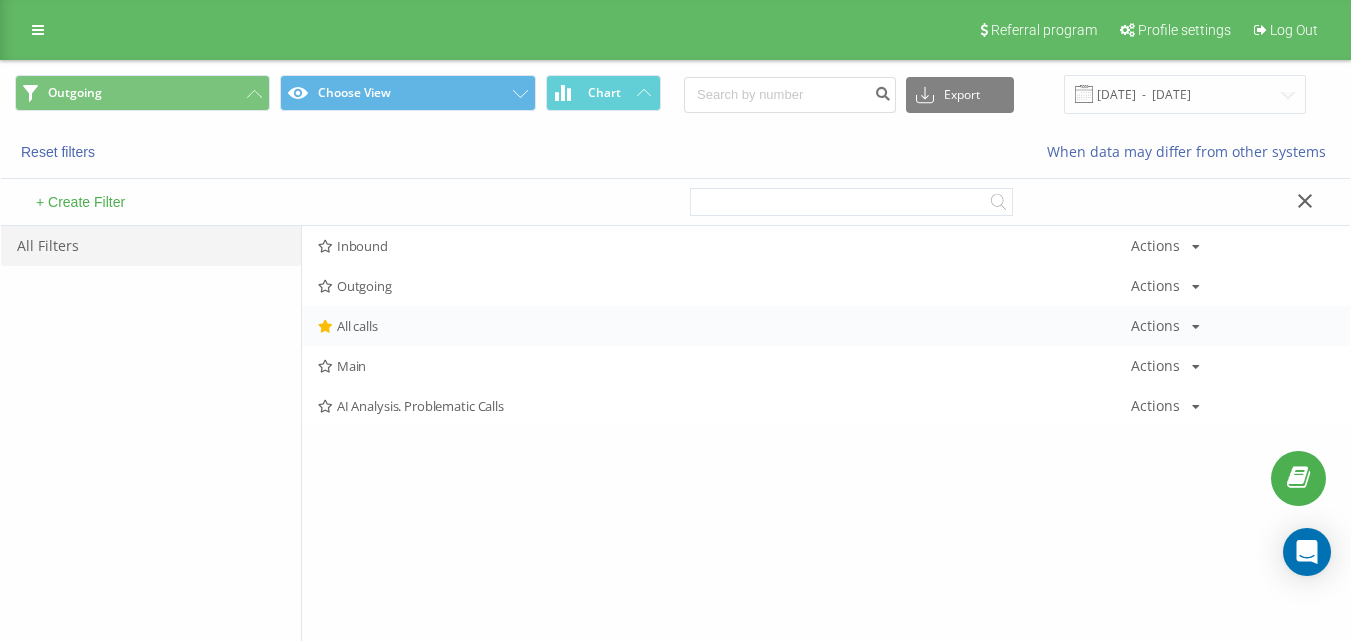 click on "All calls Actions Edit Copy Delete Default Share" at bounding box center (826, 326) 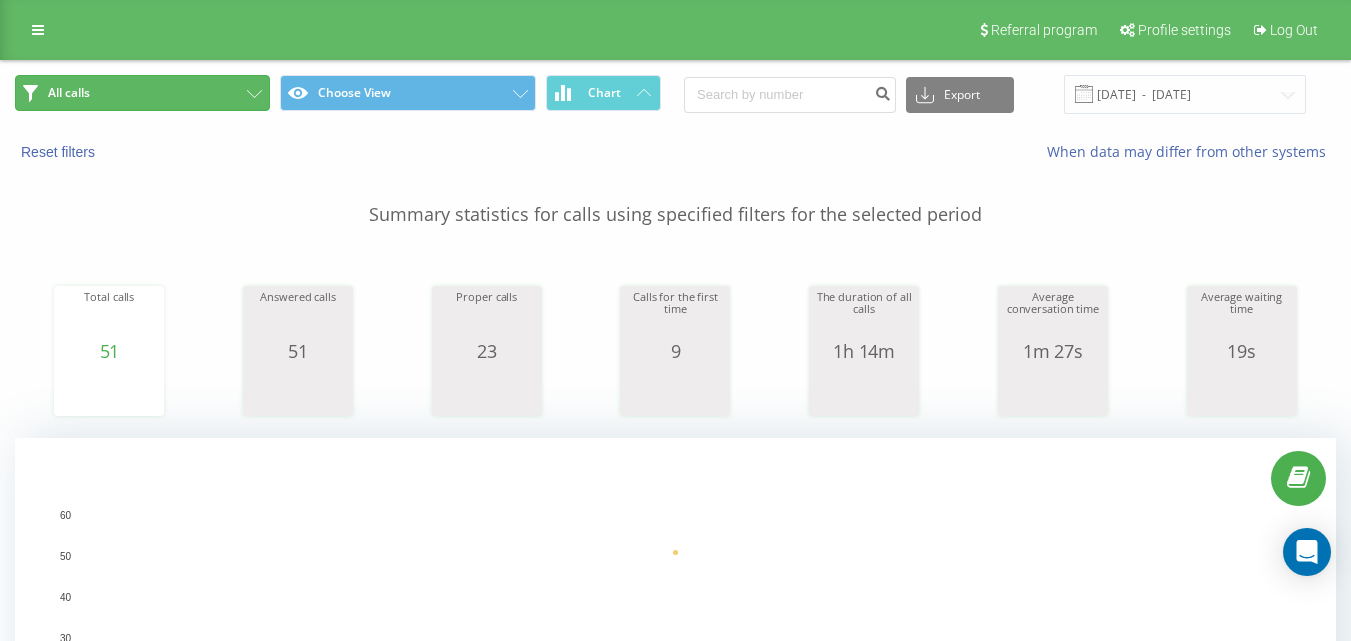 click on "All calls" at bounding box center (142, 93) 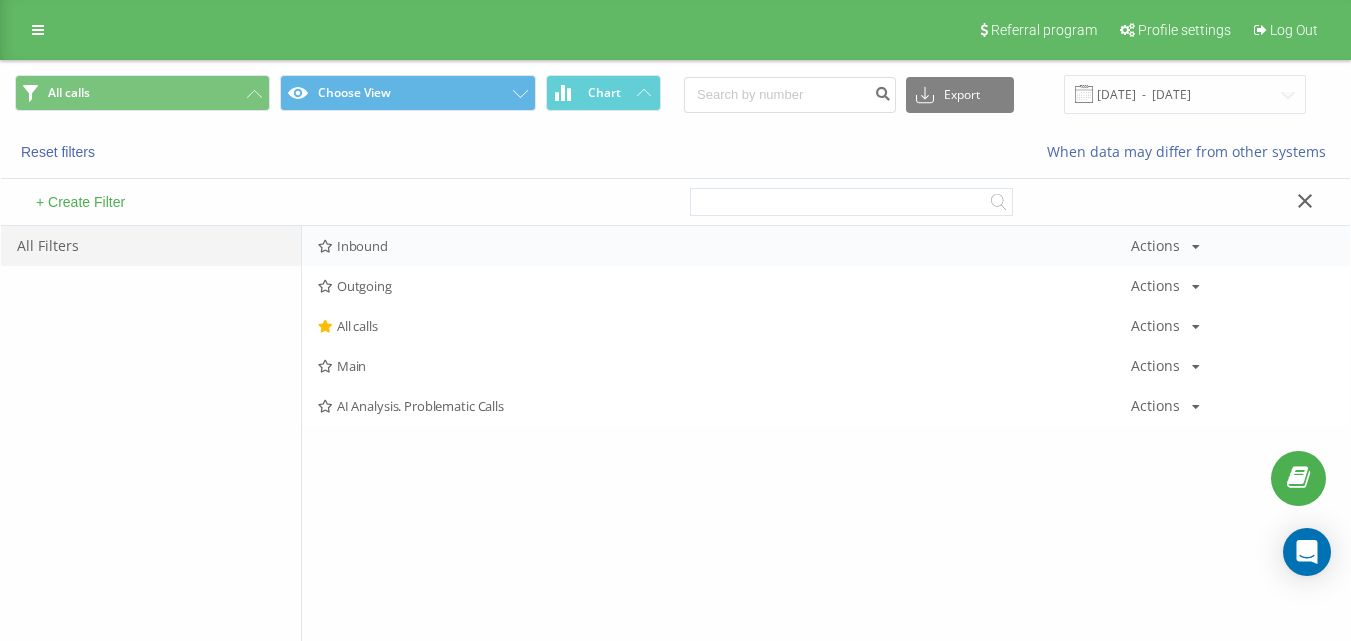 click on "Inbound" at bounding box center (724, 246) 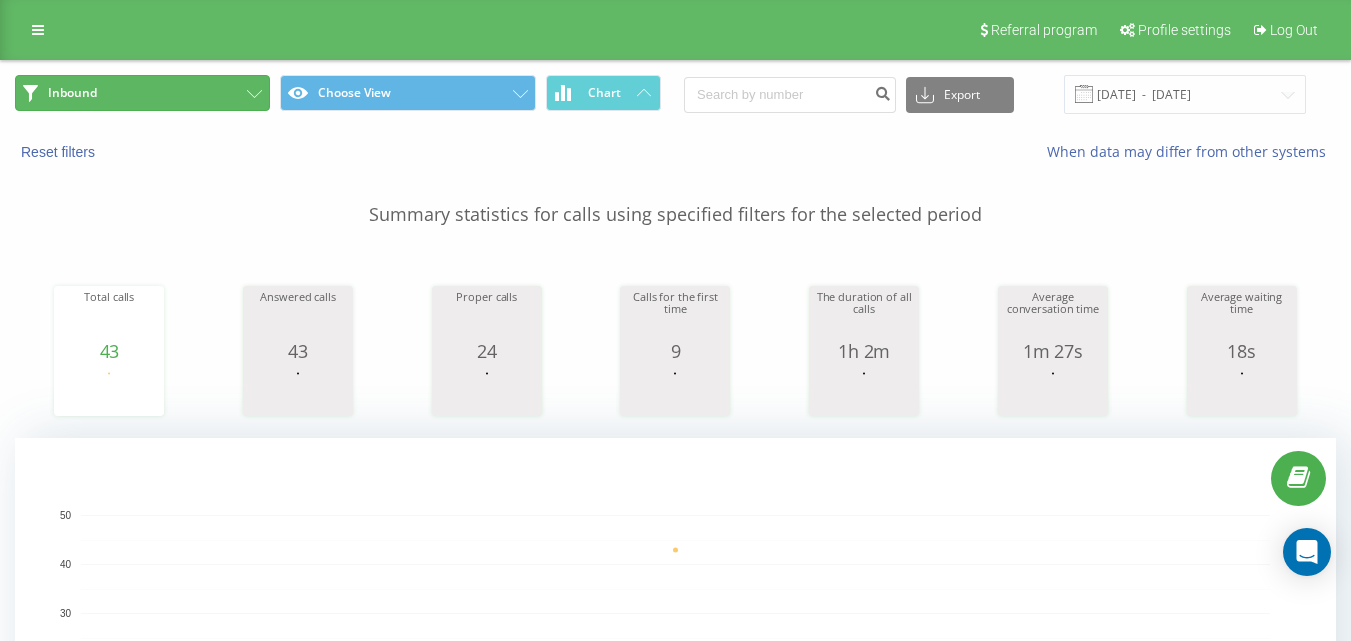 click on "Inbound" at bounding box center (142, 93) 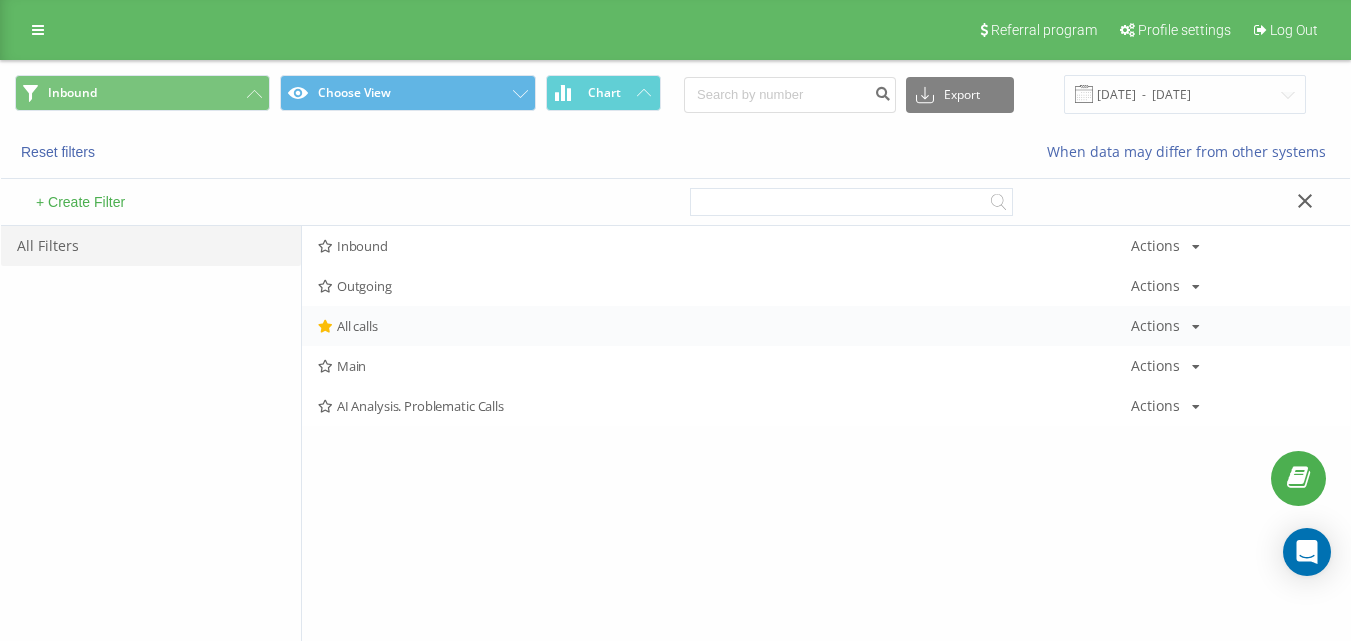 click on "All calls" at bounding box center [724, 326] 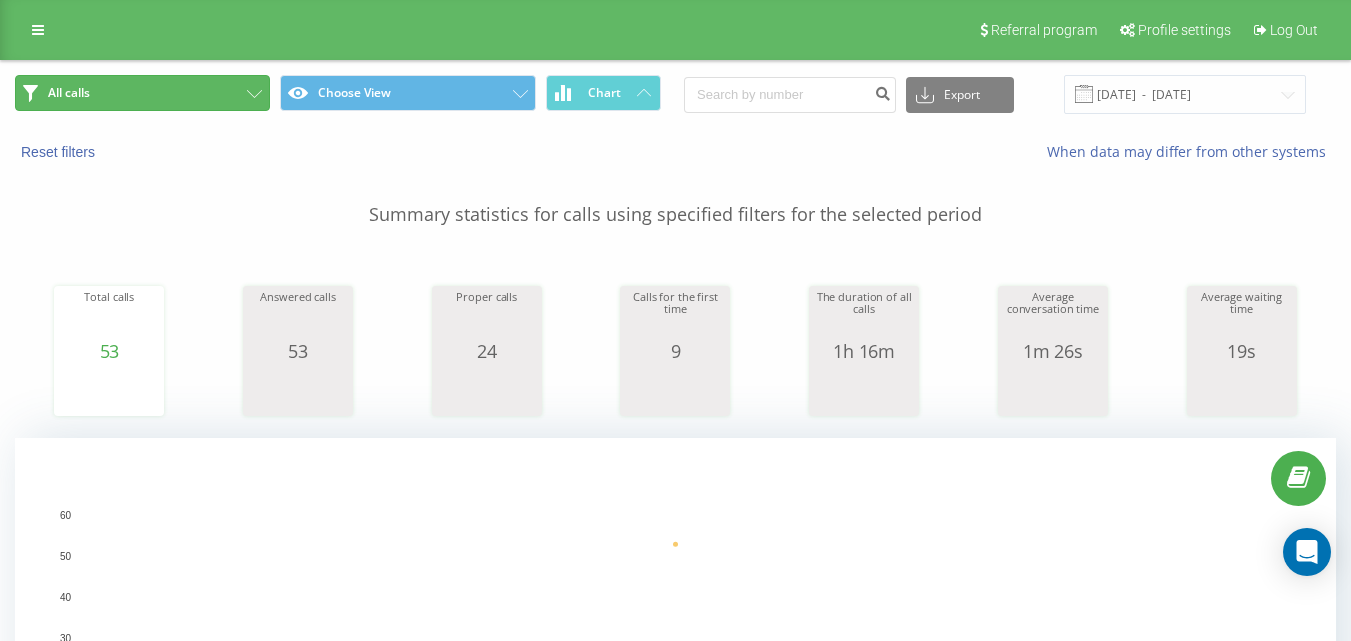 click on "All calls" at bounding box center (142, 93) 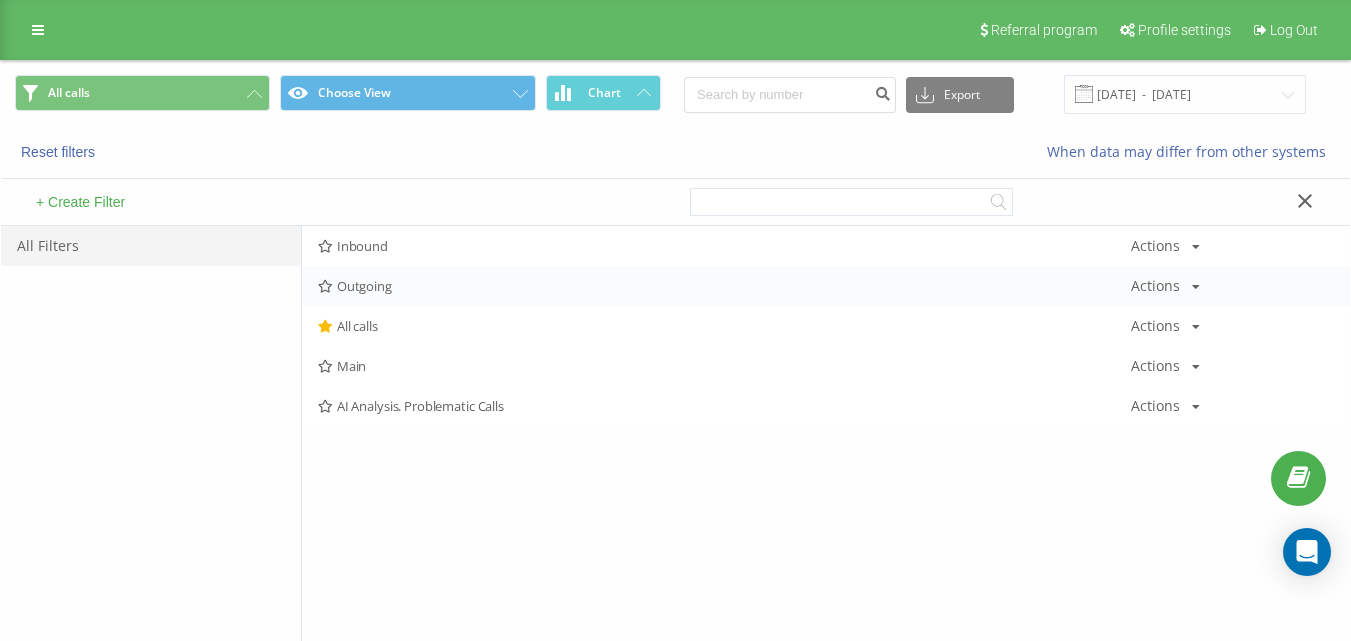 click on "Outgoing" at bounding box center [724, 286] 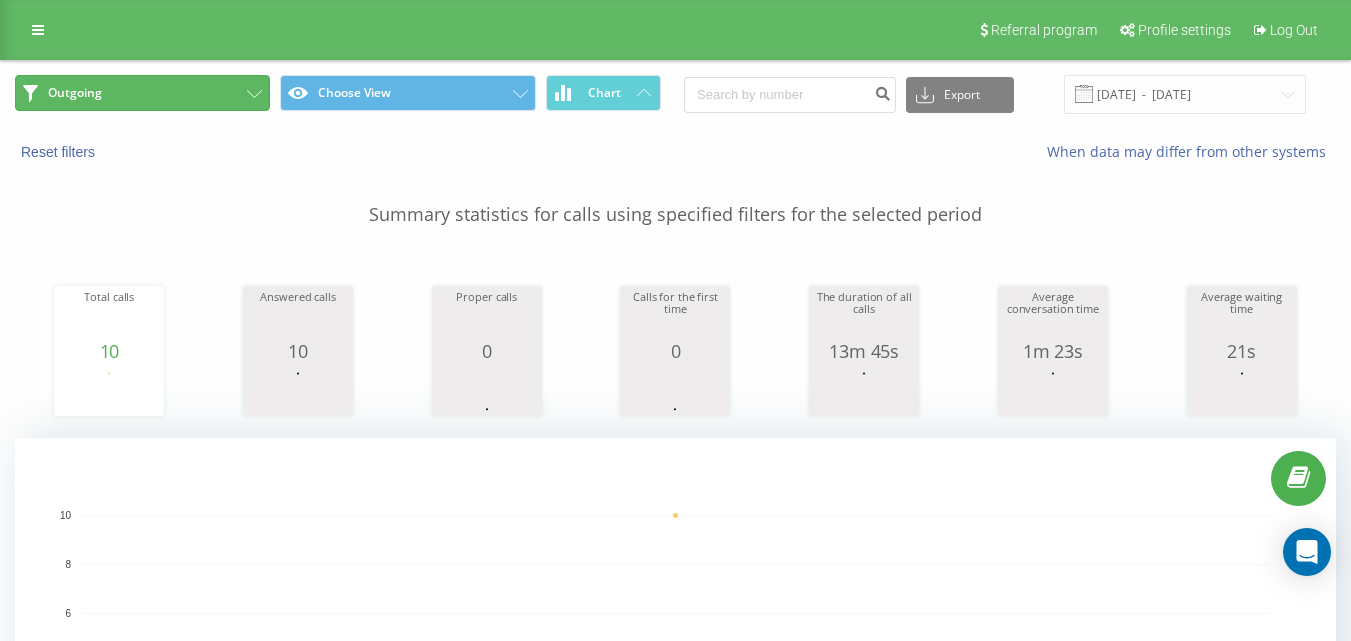 click on "Outgoing" at bounding box center (142, 93) 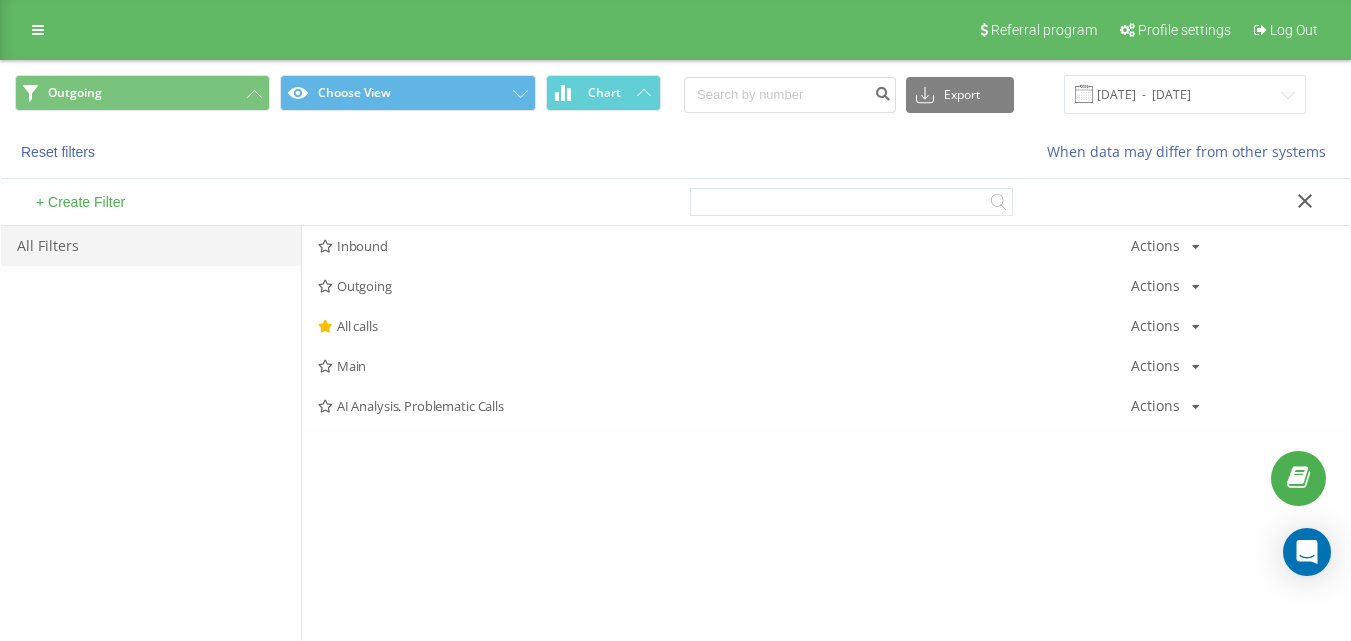 click on "+ Create Filter" at bounding box center (338, 202) 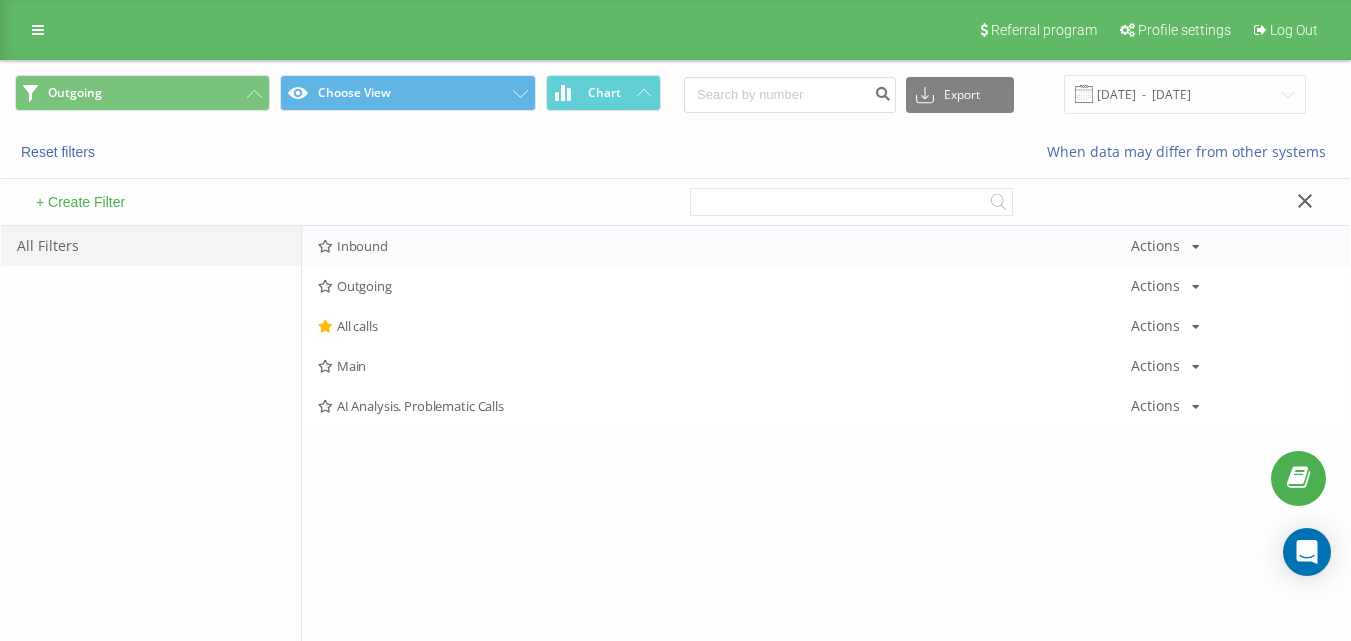 click on "Inbound Actions Edit Copy Delete Default Share" at bounding box center [826, 246] 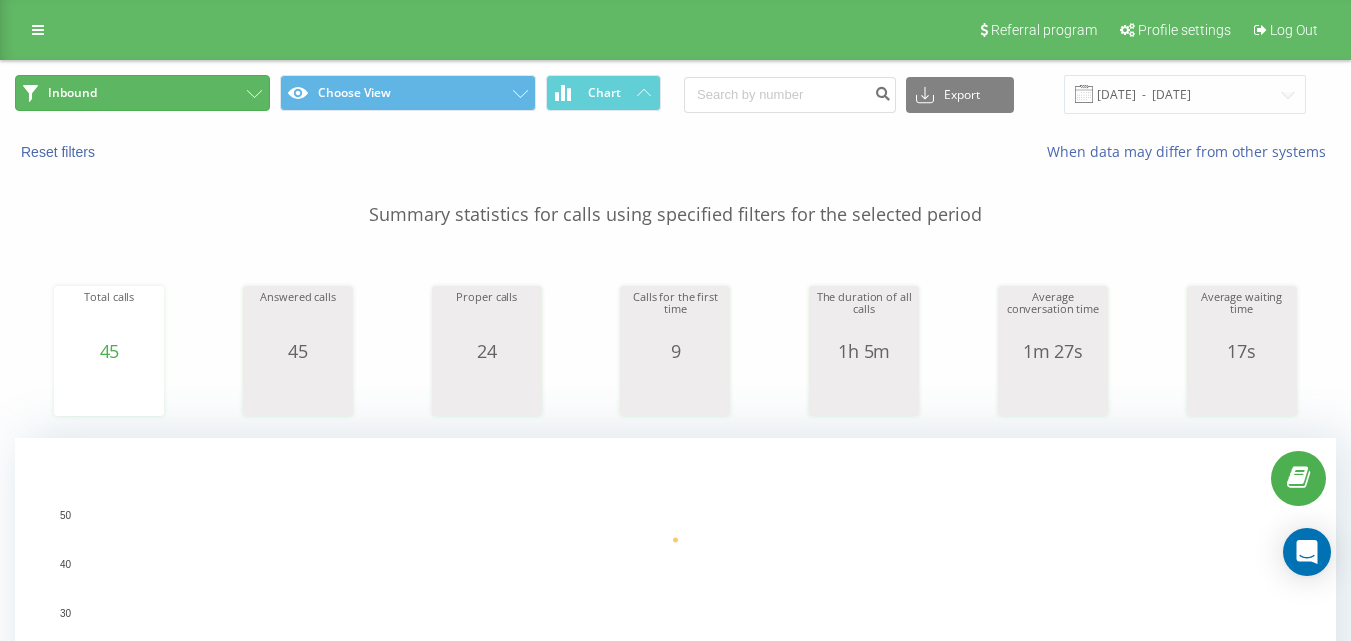 click on "Inbound" at bounding box center (142, 93) 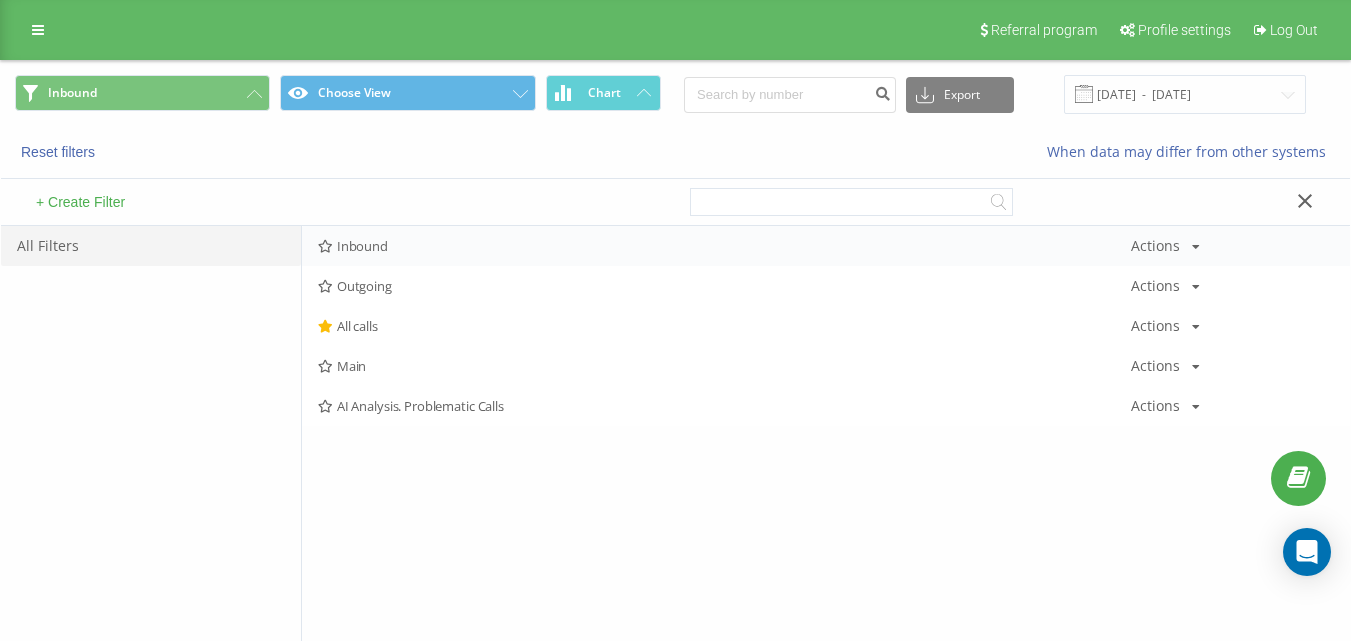 click on "Inbound Actions Edit Copy Delete Default Share" at bounding box center [826, 246] 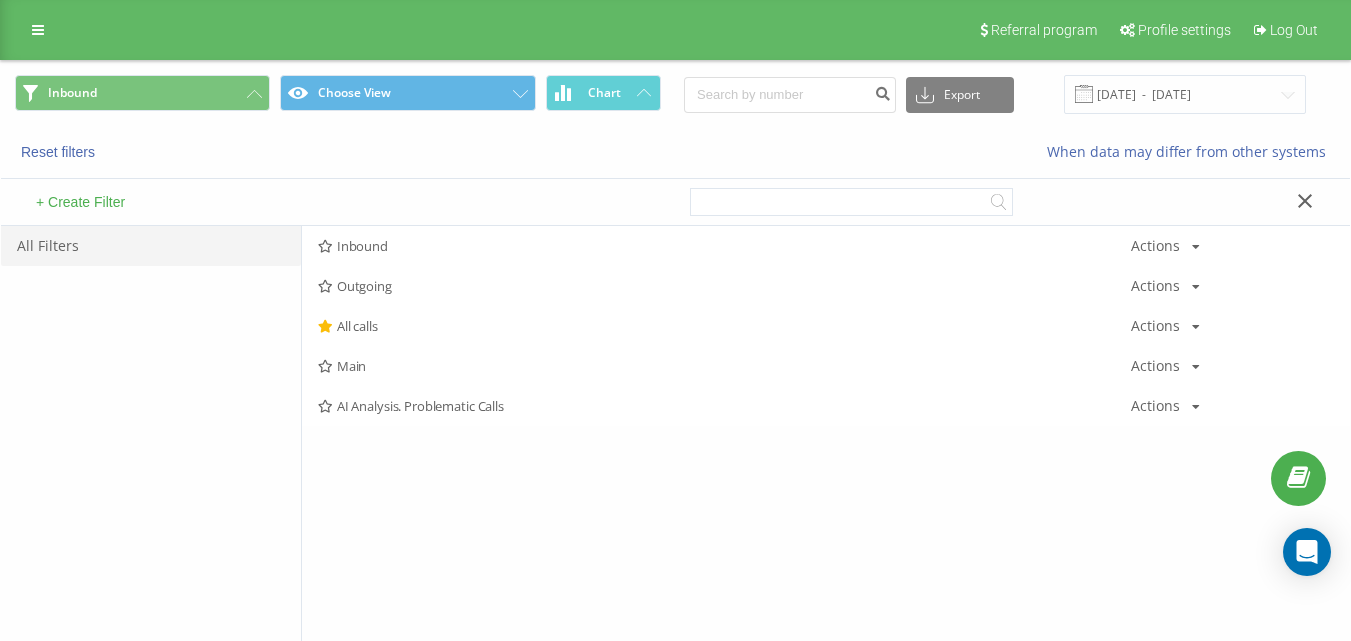 click on "Inbound" at bounding box center (724, 246) 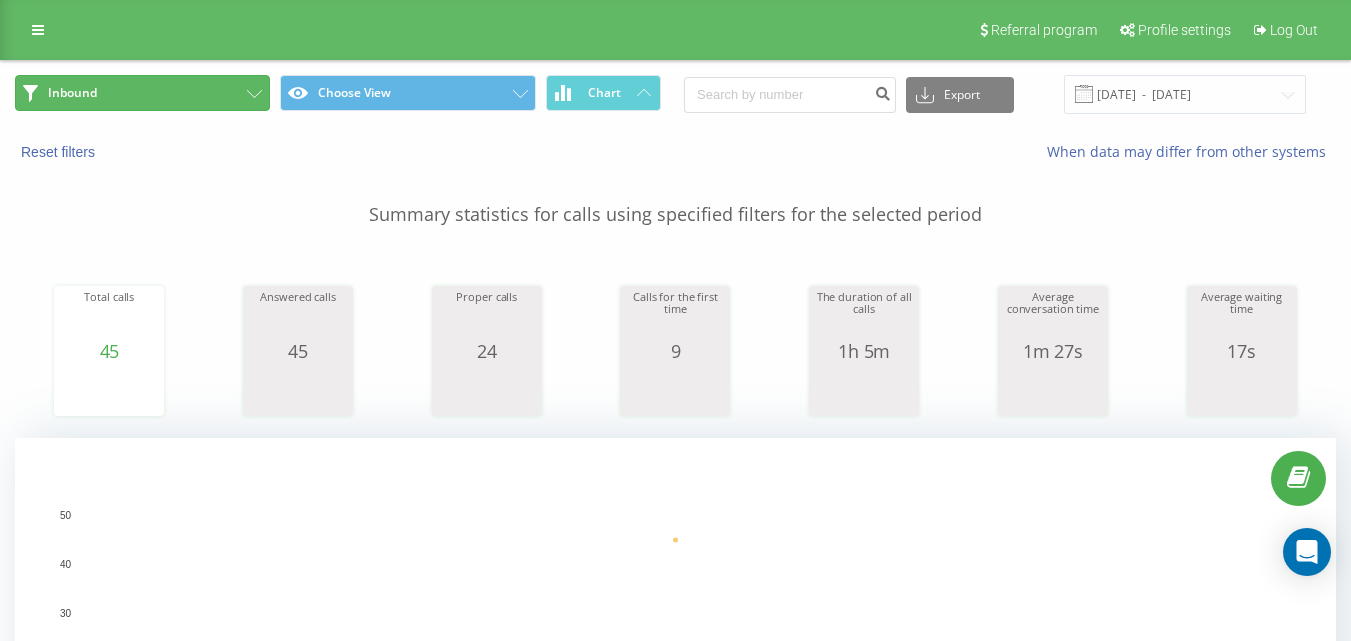click on "Inbound" at bounding box center [142, 93] 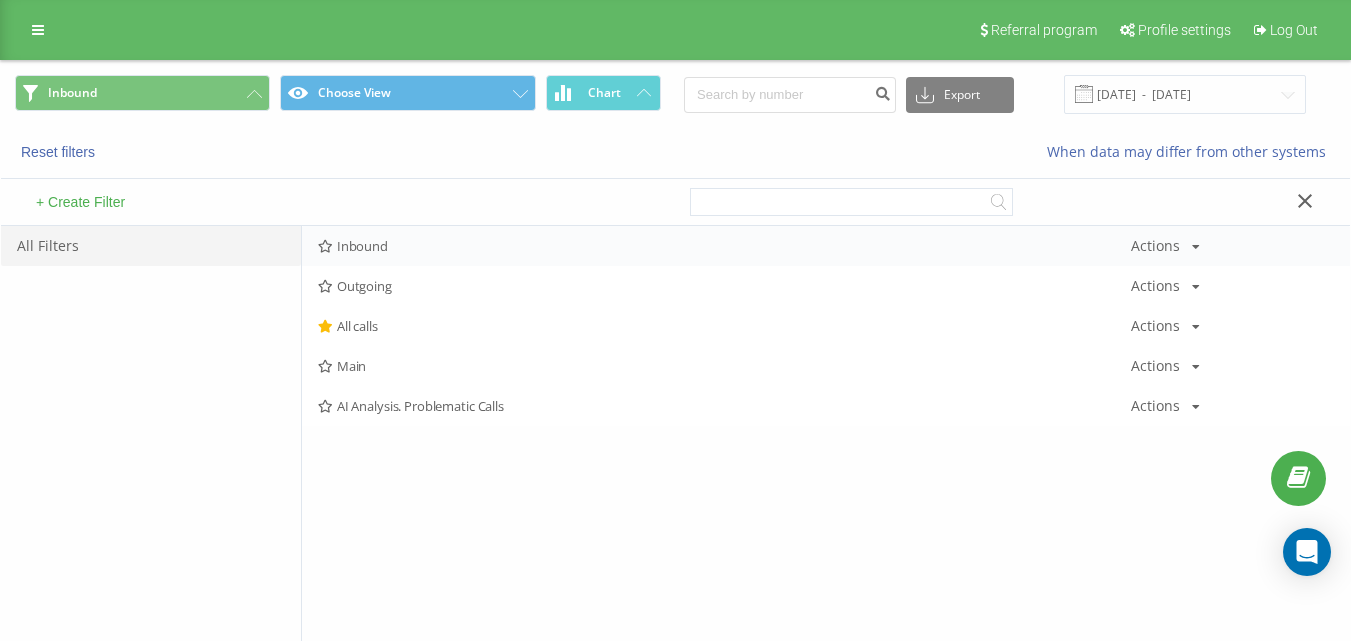 click on "Inbound" at bounding box center (724, 246) 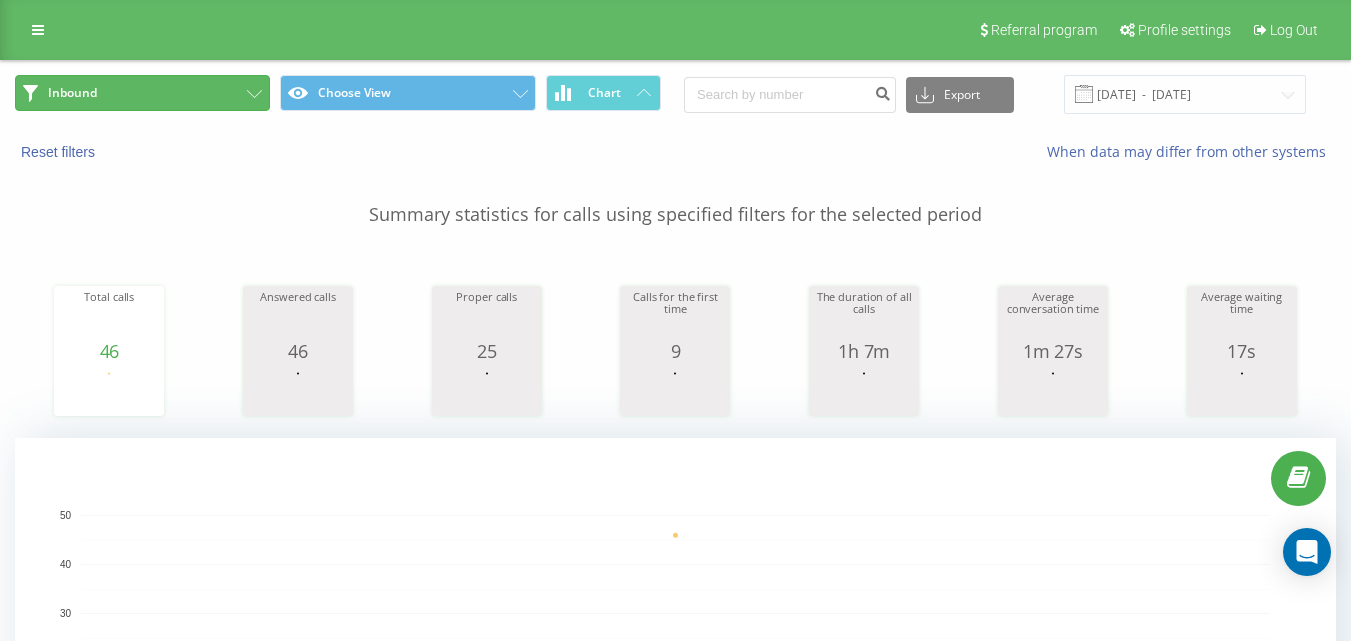 click on "Inbound" at bounding box center (142, 93) 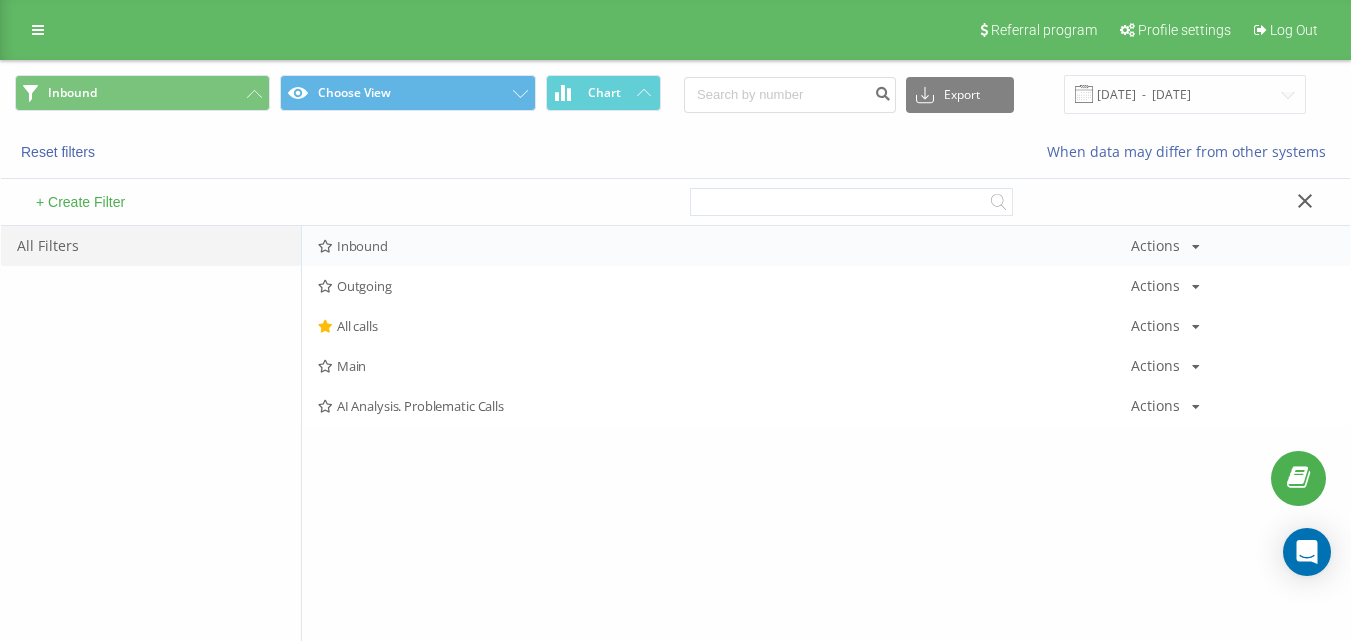 click on "Inbound Actions Edit Copy Delete Default Share" at bounding box center [826, 246] 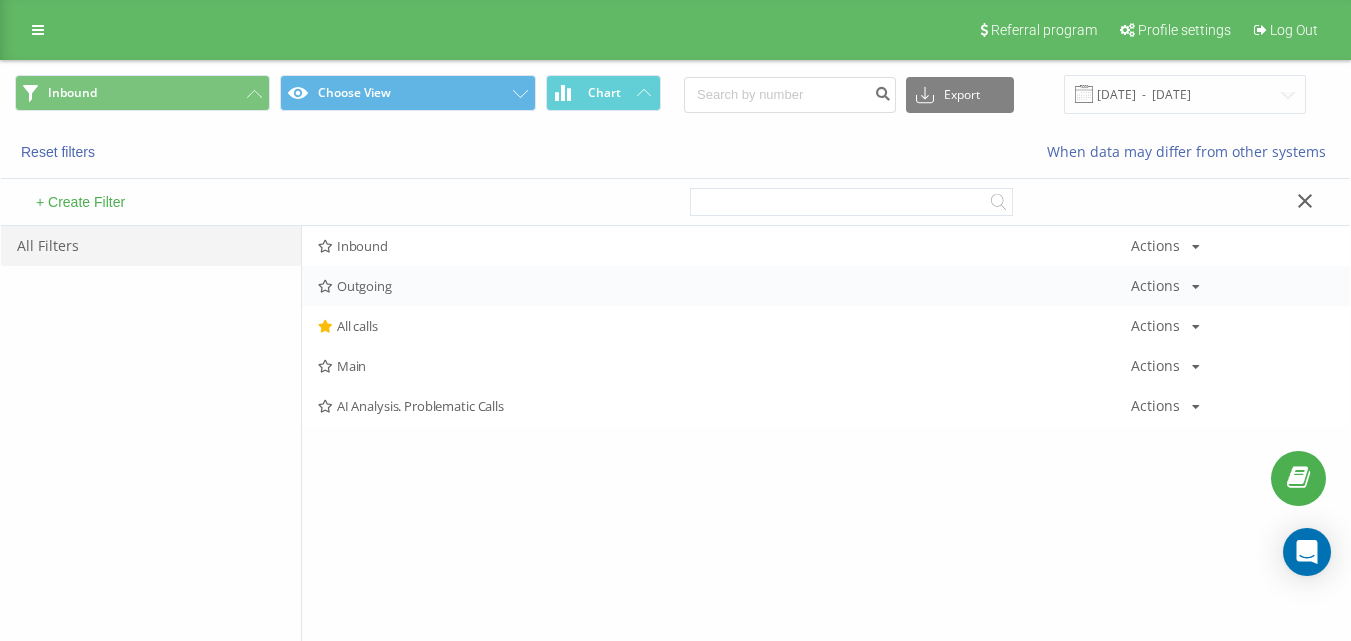 click on "Inbound Actions Edit Copy Delete Default Share Outgoing Actions Edit Copy Delete Default Share All calls Actions Edit Copy Delete Default Share Main Actions Edit Copy Delete Default Share AI Analysis. Problematic Calls Actions Edit Copy Delete Default Share" at bounding box center [826, 326] 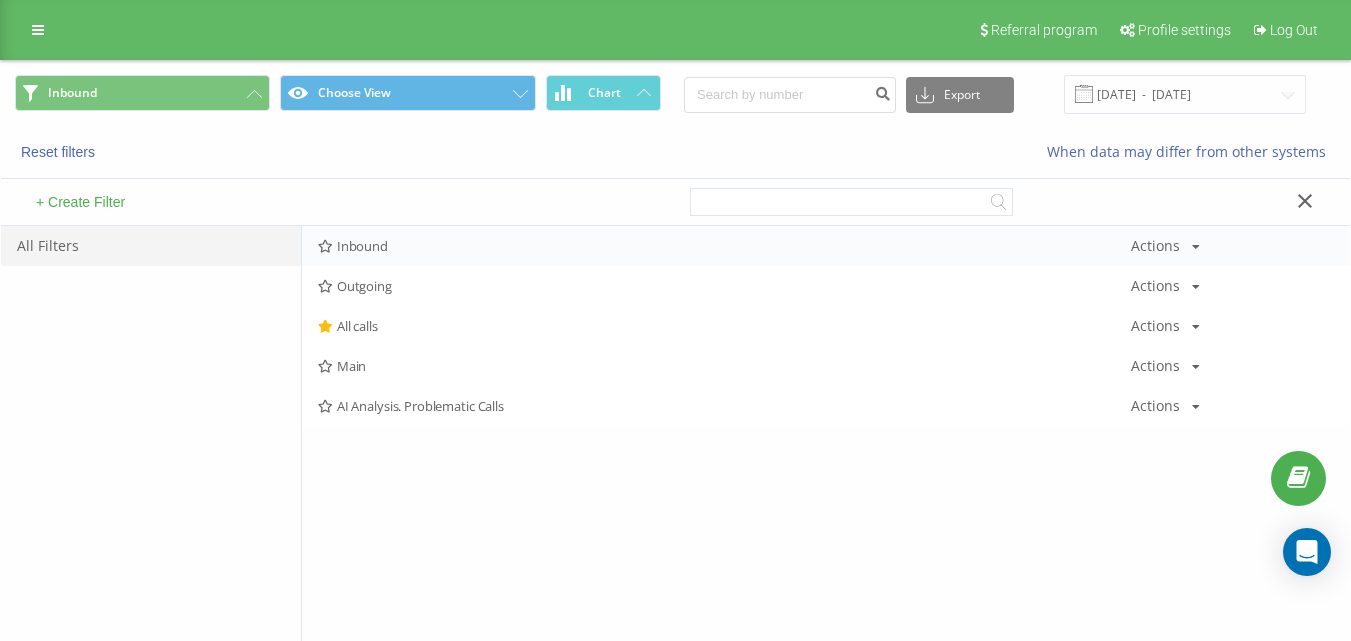 click on "Inbound" at bounding box center (724, 246) 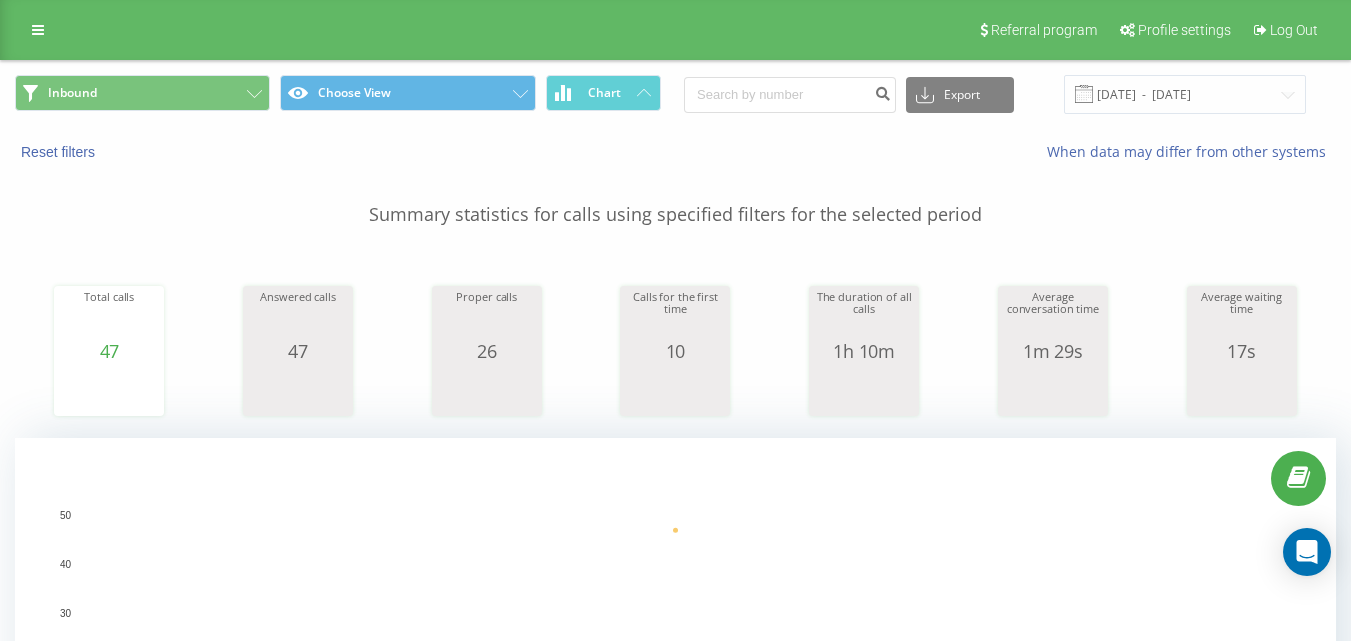 click on "Inbound Choose View Chart" at bounding box center [338, 94] 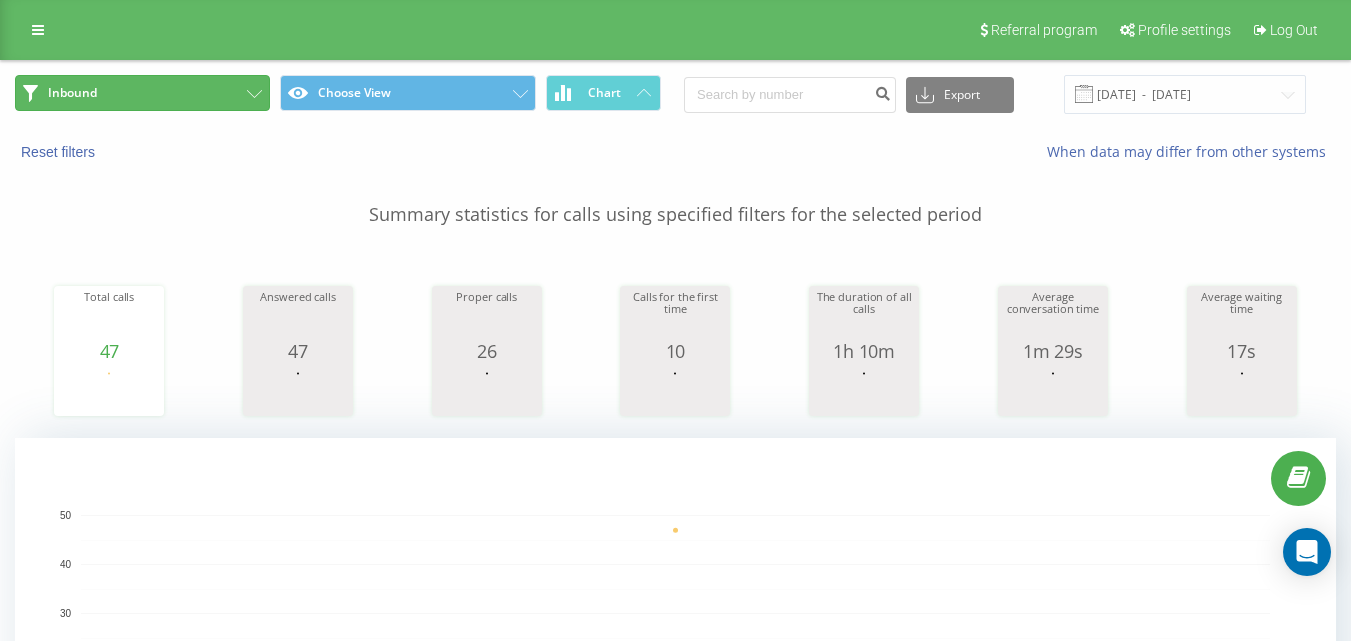 click on "Inbound" at bounding box center (142, 93) 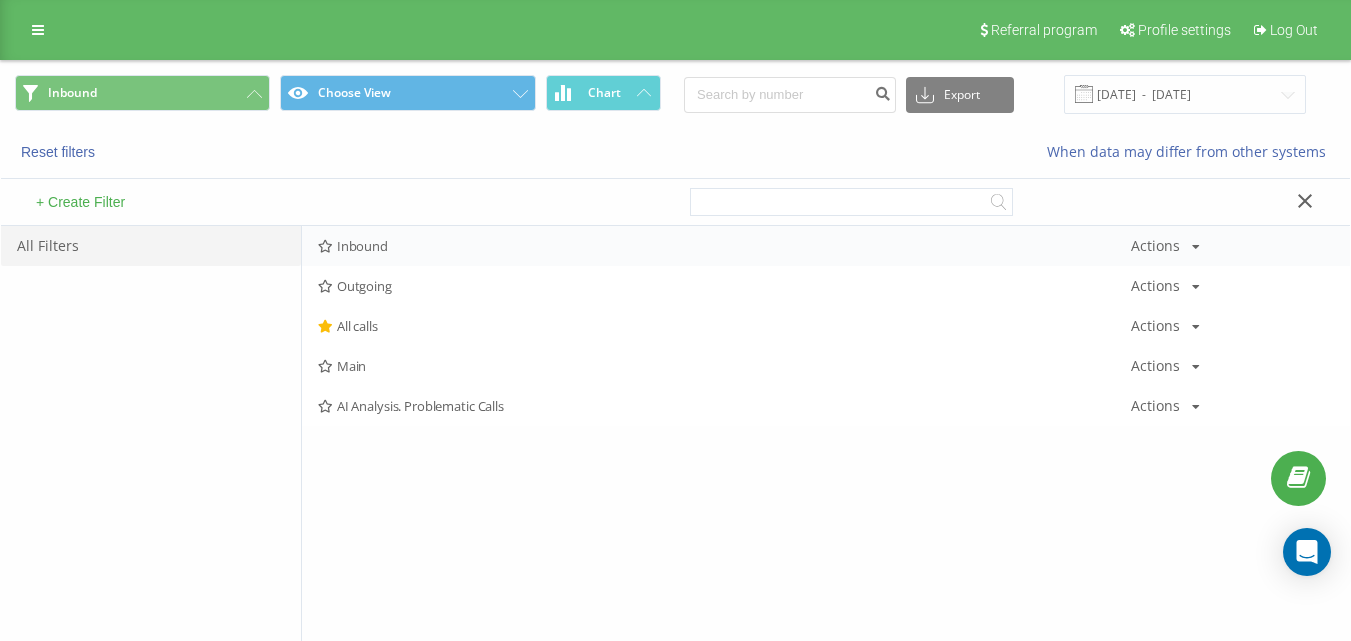 click on "Inbound Actions Edit Copy Delete Default Share" at bounding box center [826, 246] 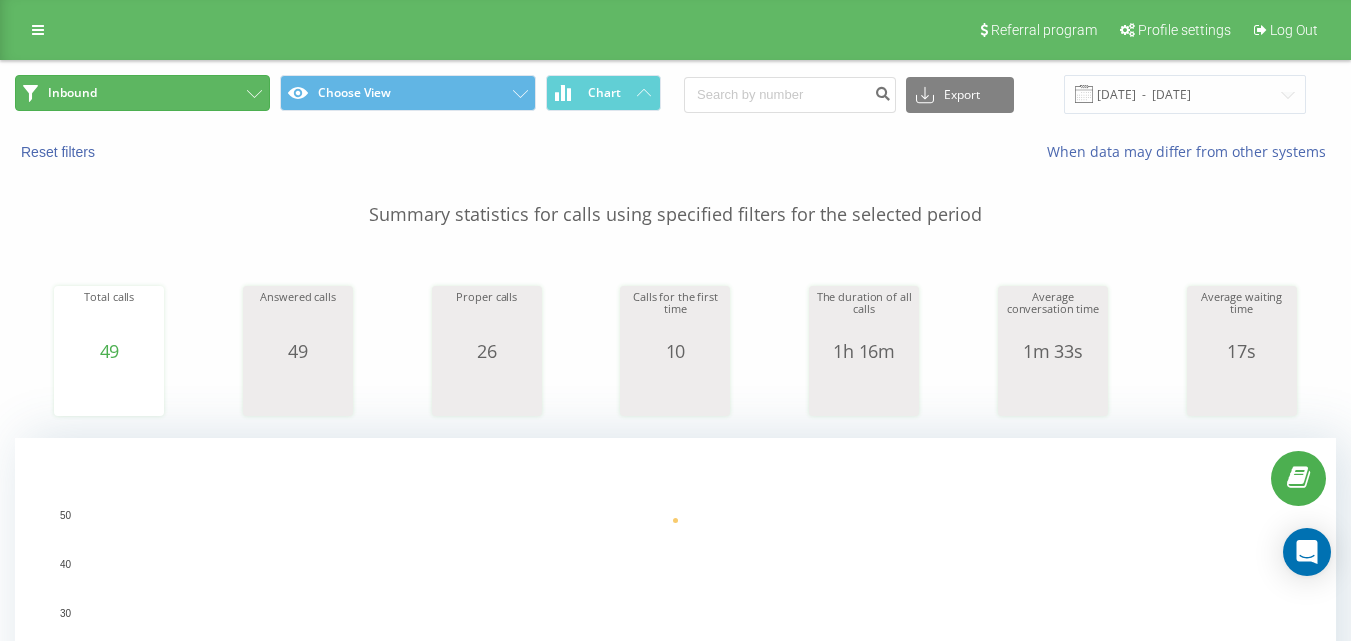 click on "Inbound" at bounding box center (142, 93) 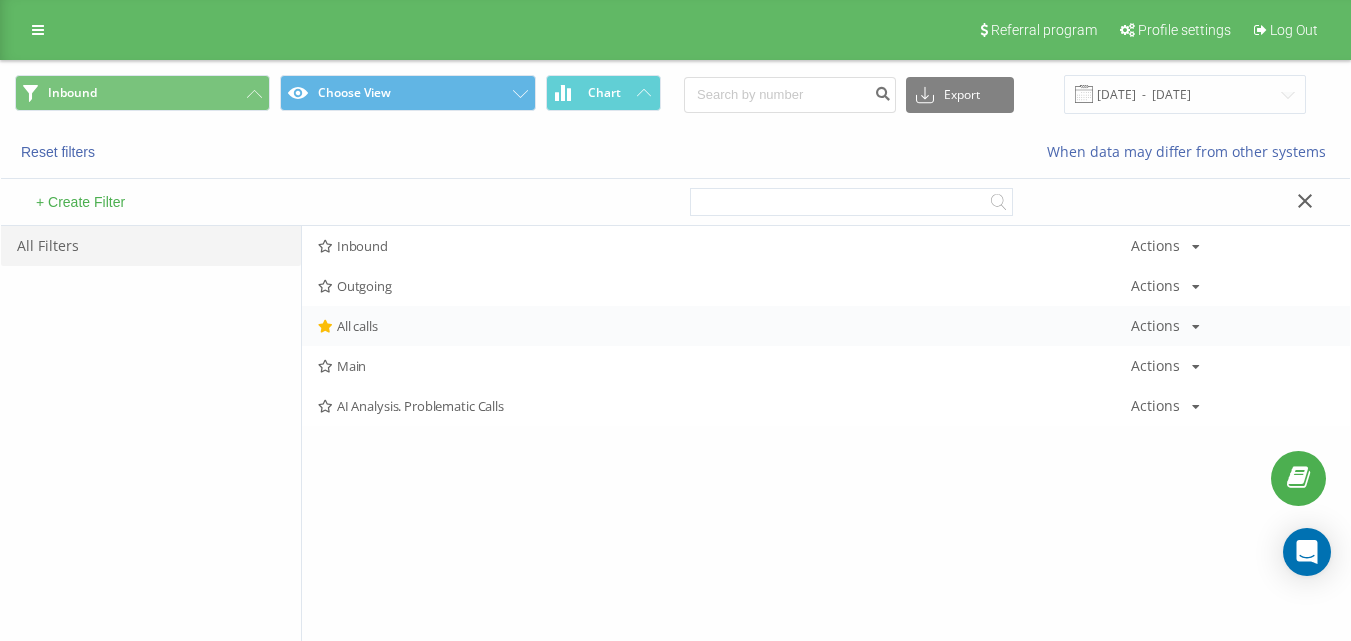 click on "All calls" at bounding box center [724, 326] 